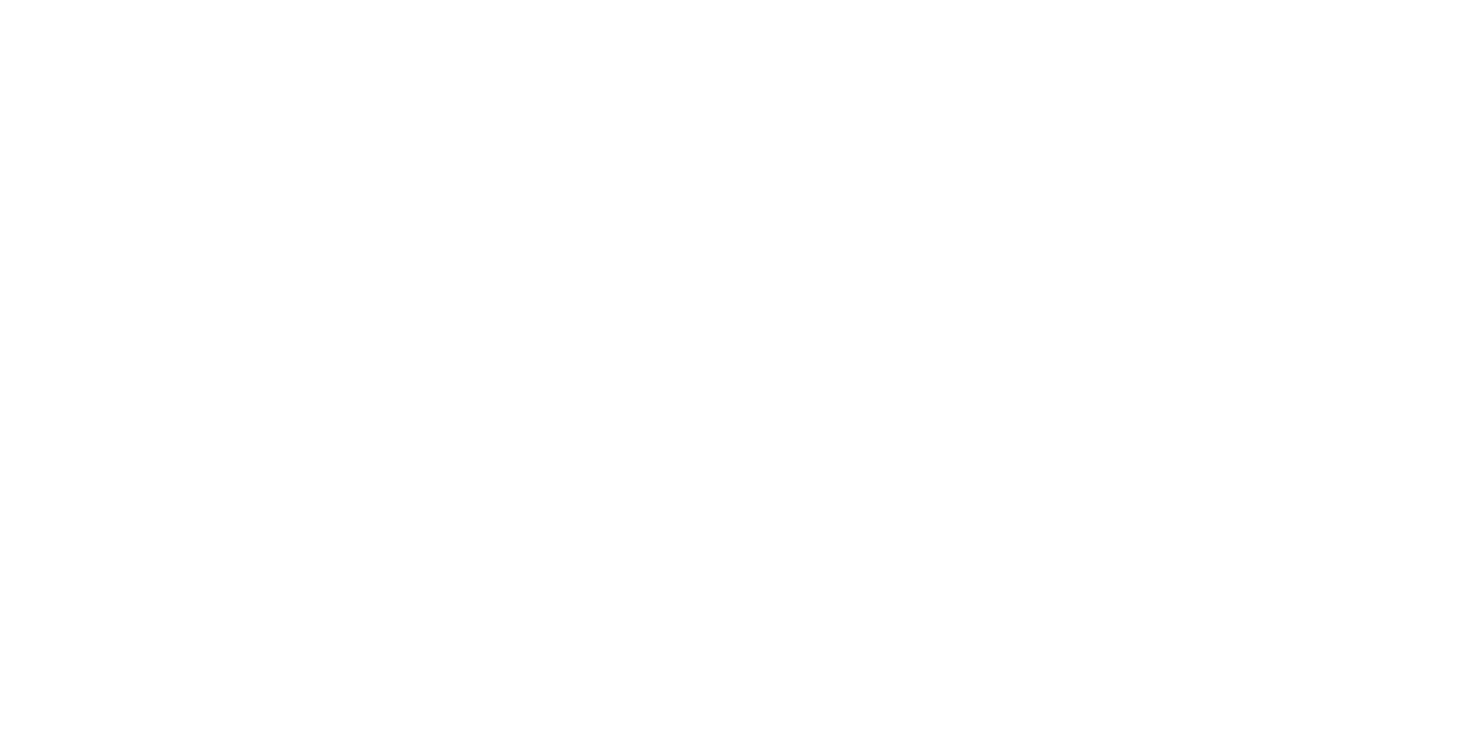 scroll, scrollTop: 0, scrollLeft: 0, axis: both 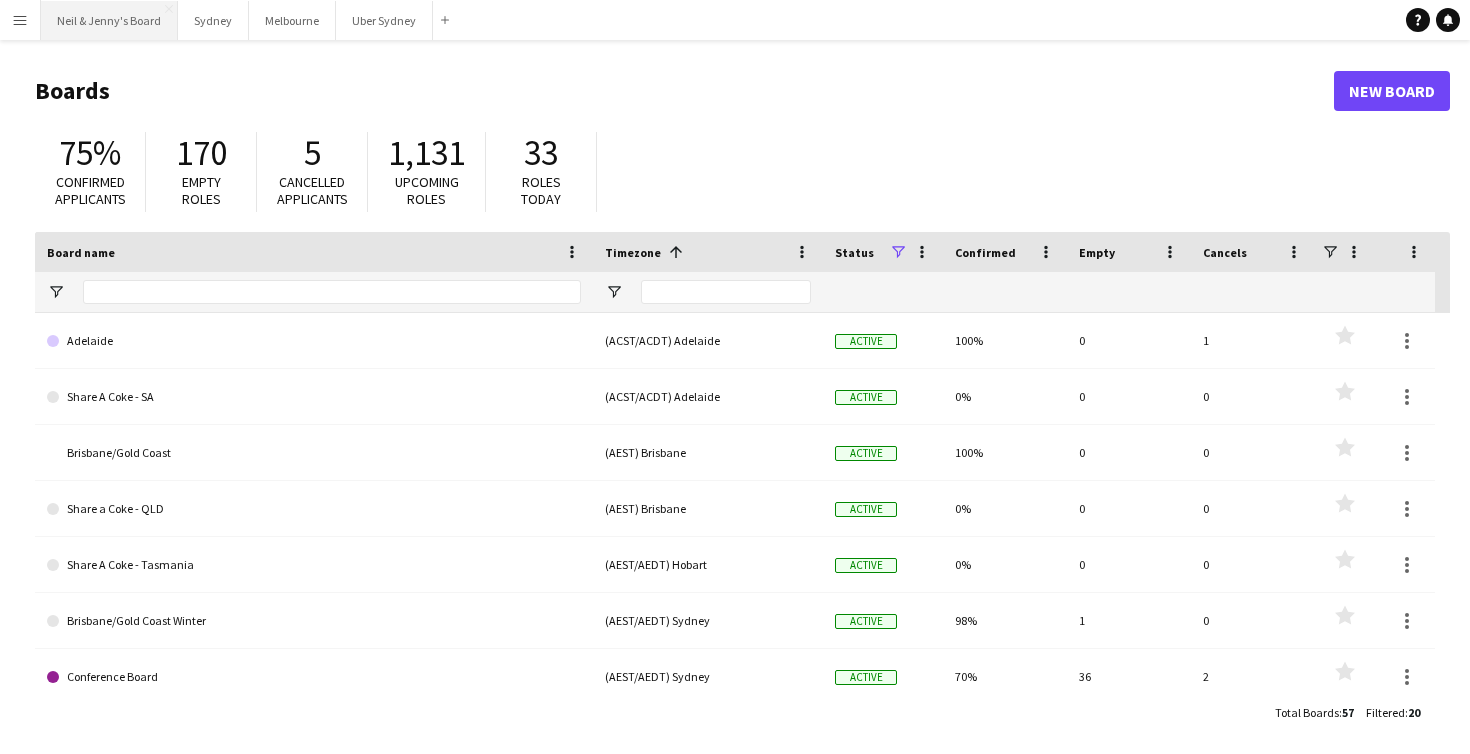 click on "Neil & Jenny's Board
Close" at bounding box center [109, 20] 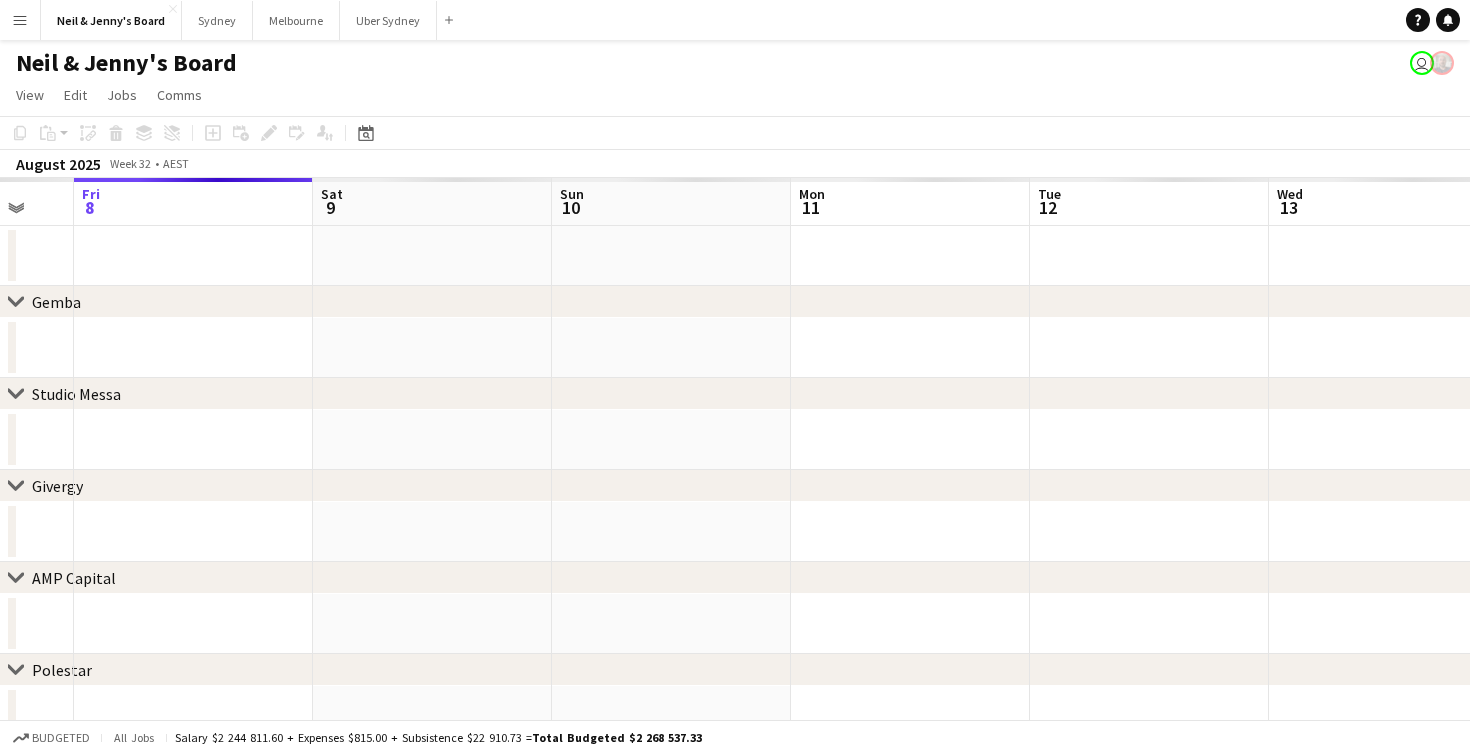 scroll, scrollTop: 0, scrollLeft: 646, axis: horizontal 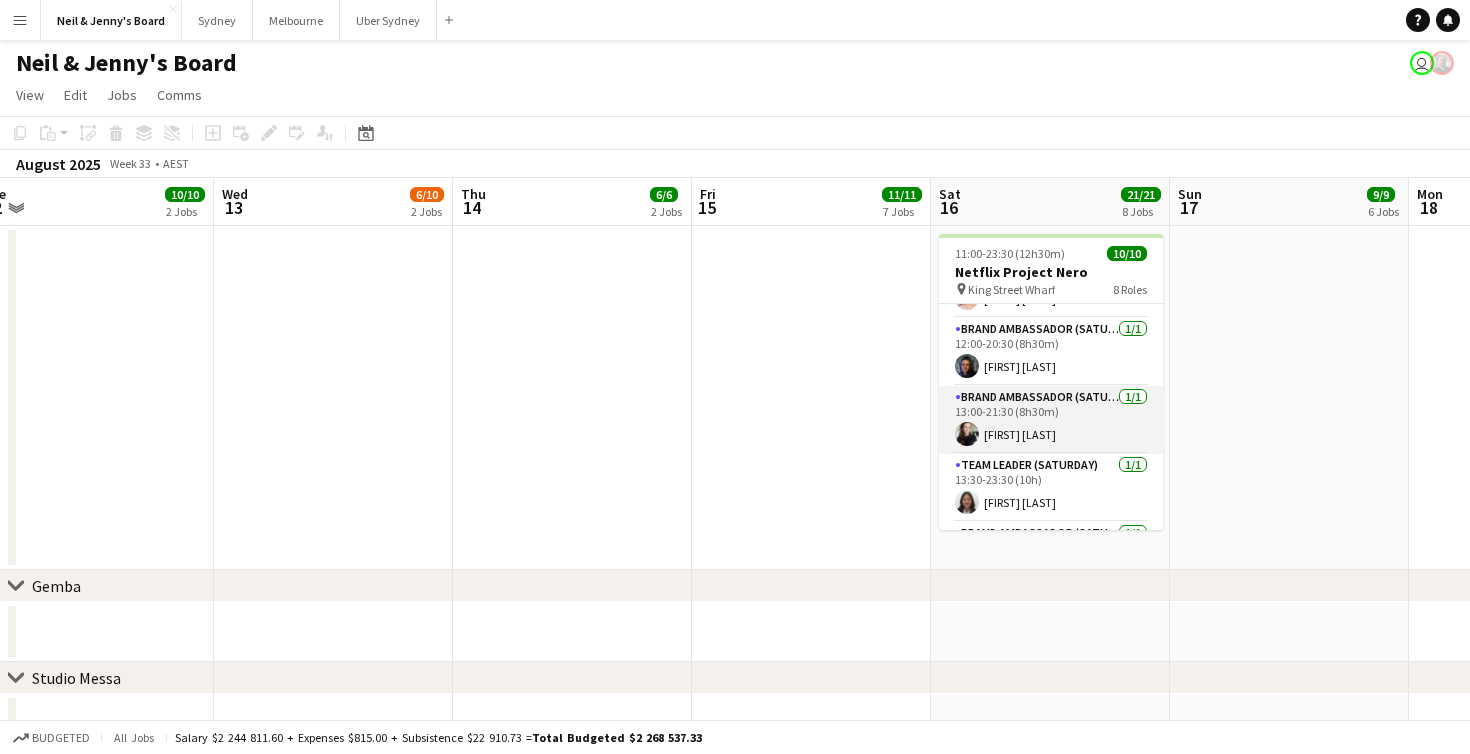 click on "Brand Ambassador (Saturday)   1/1   13:00-21:30 (8h30m)
Sharna O’Toole" at bounding box center (1051, 420) 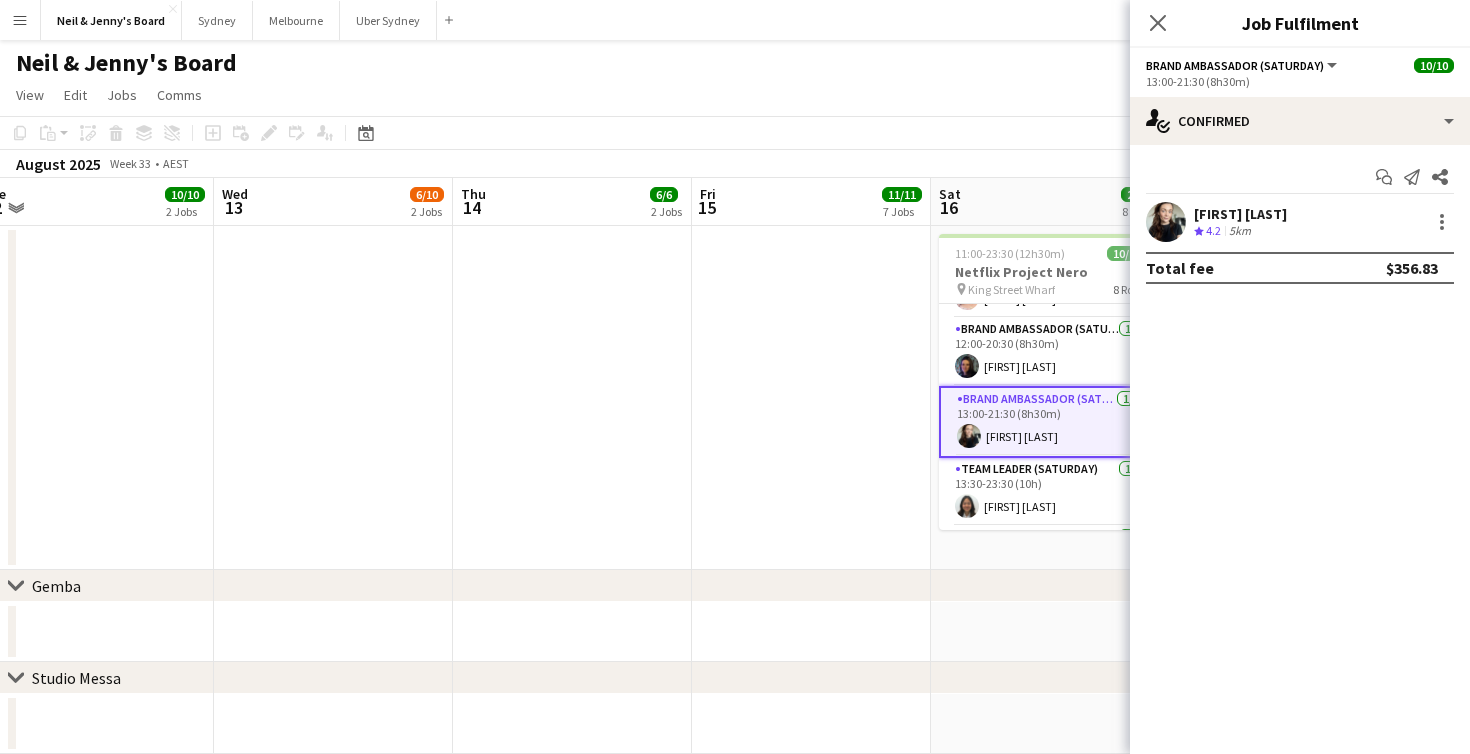 click on "Sharna O’Toole" at bounding box center (1240, 214) 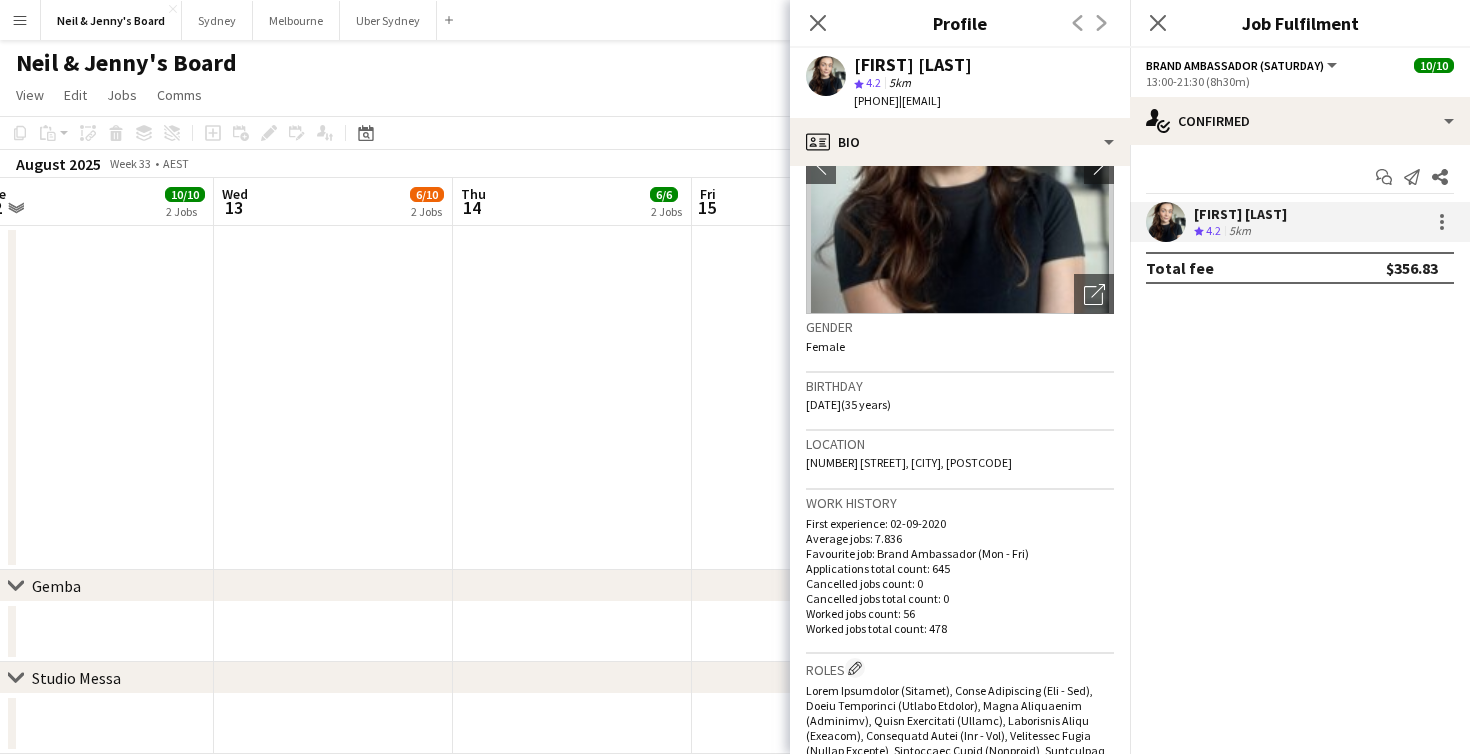 scroll, scrollTop: 220, scrollLeft: 0, axis: vertical 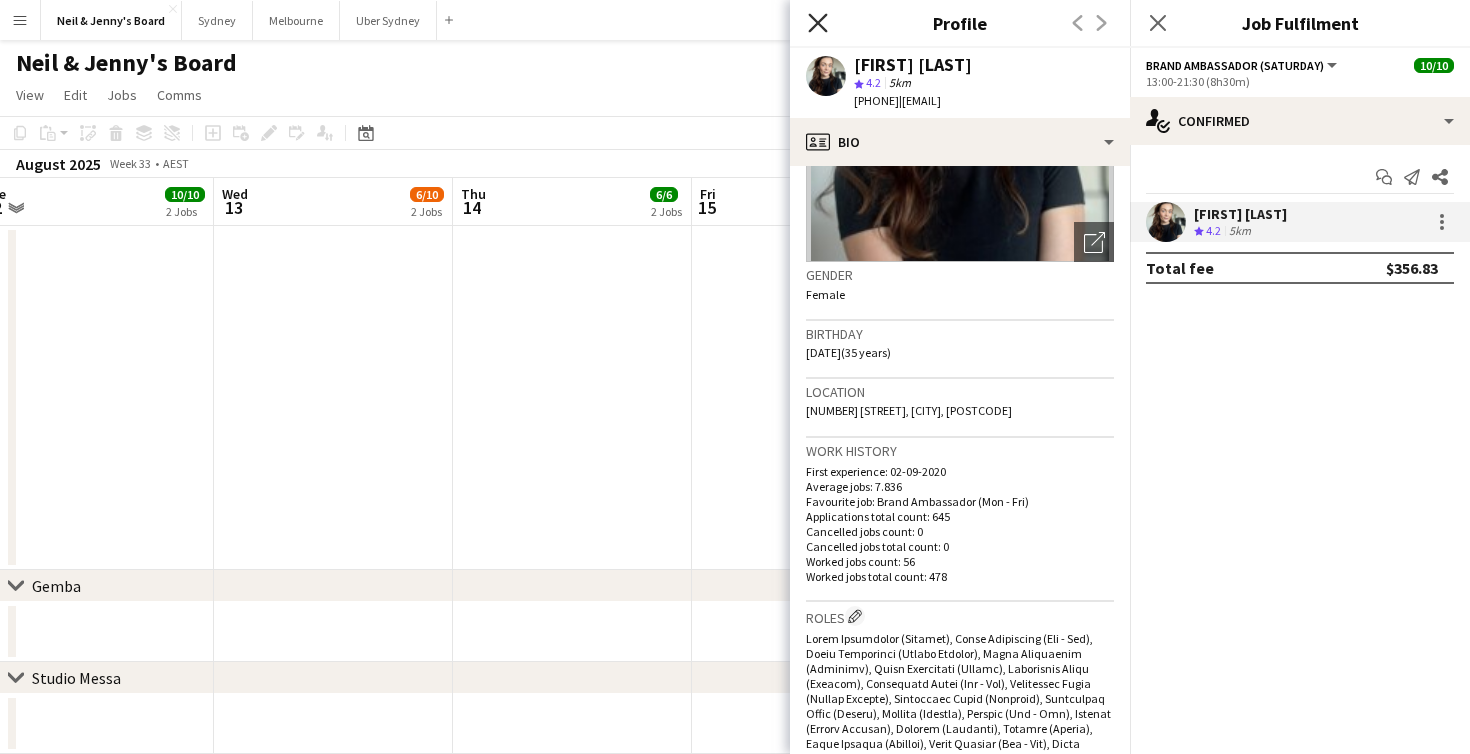 click on "Close pop-in" 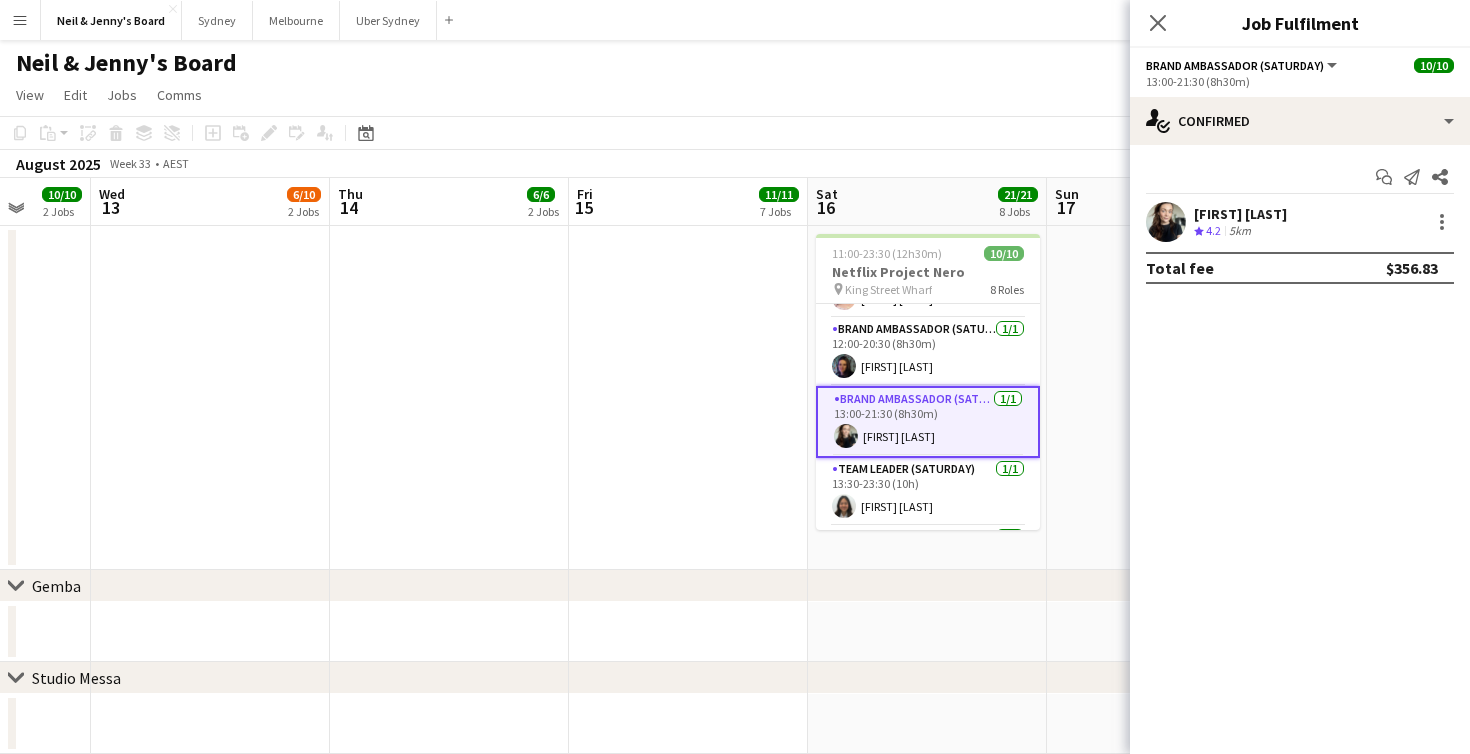 scroll, scrollTop: 0, scrollLeft: 985, axis: horizontal 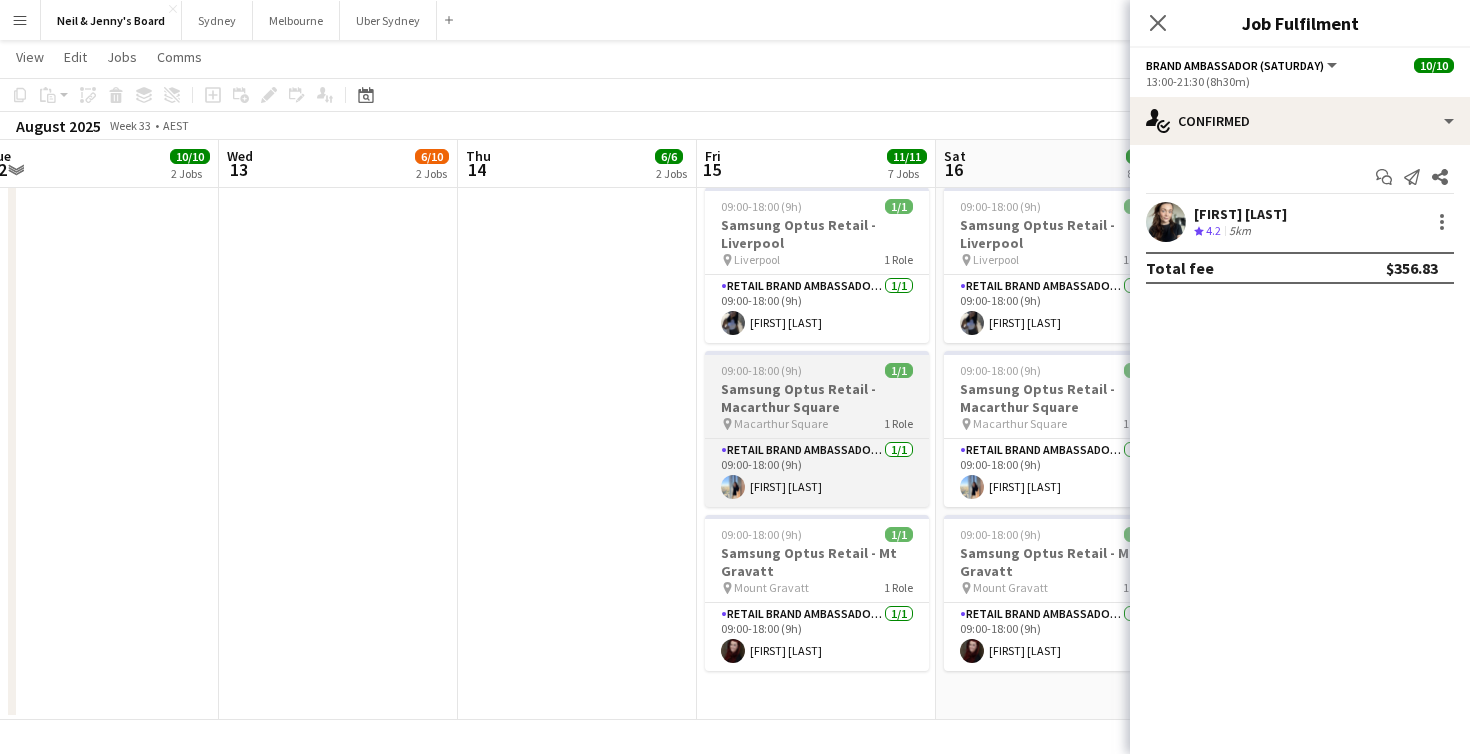 click on "pin
Macarthur Square   1 Role" at bounding box center (817, 424) 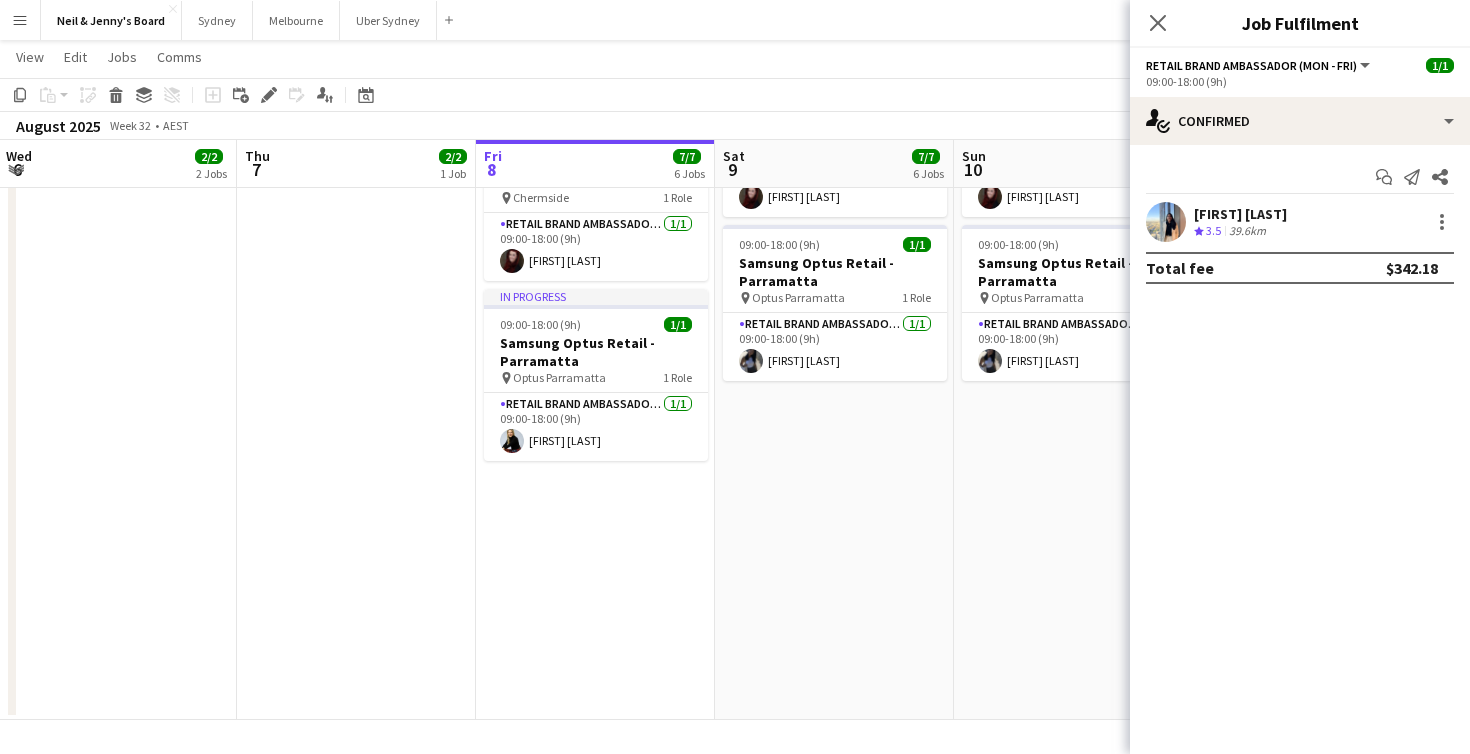 scroll, scrollTop: 0, scrollLeft: 479, axis: horizontal 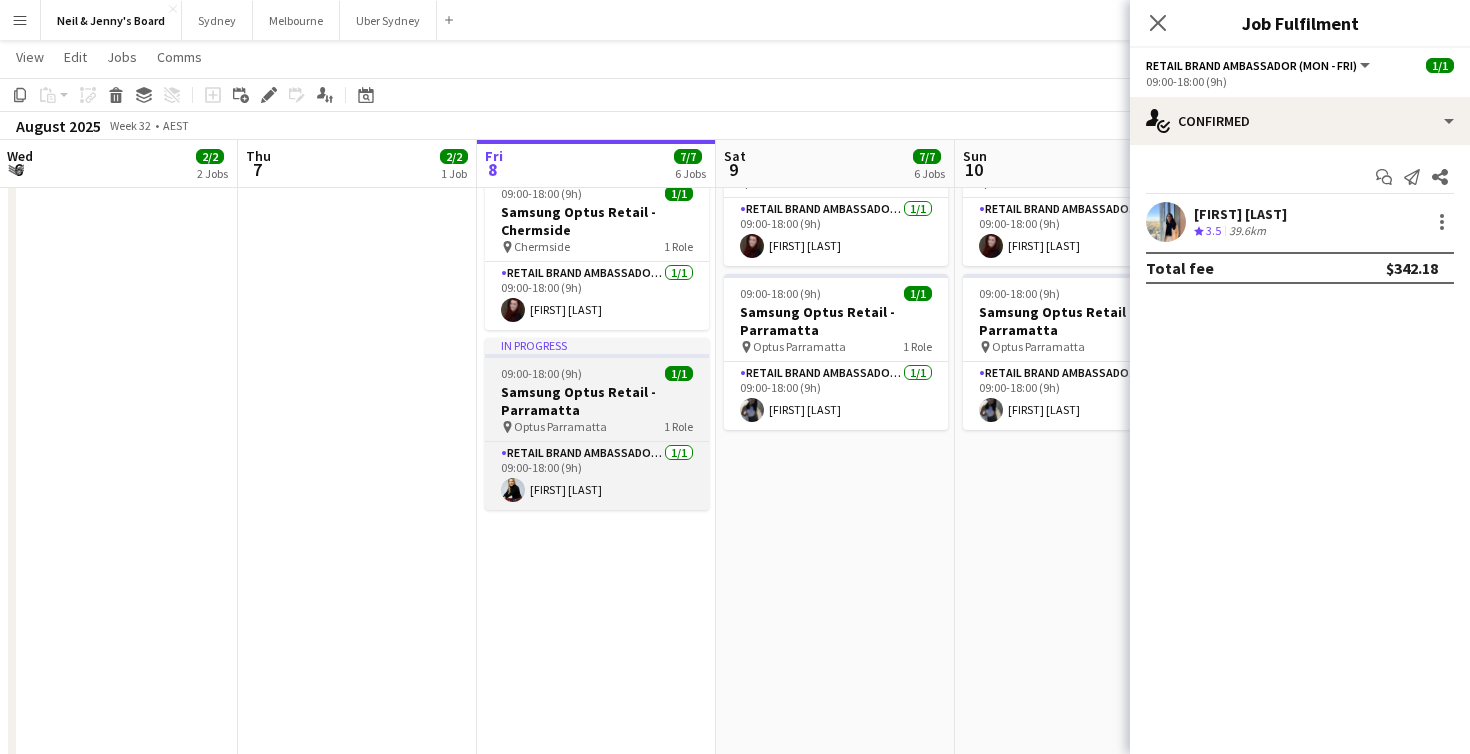 click on "09:00-18:00 (9h)" at bounding box center (541, 373) 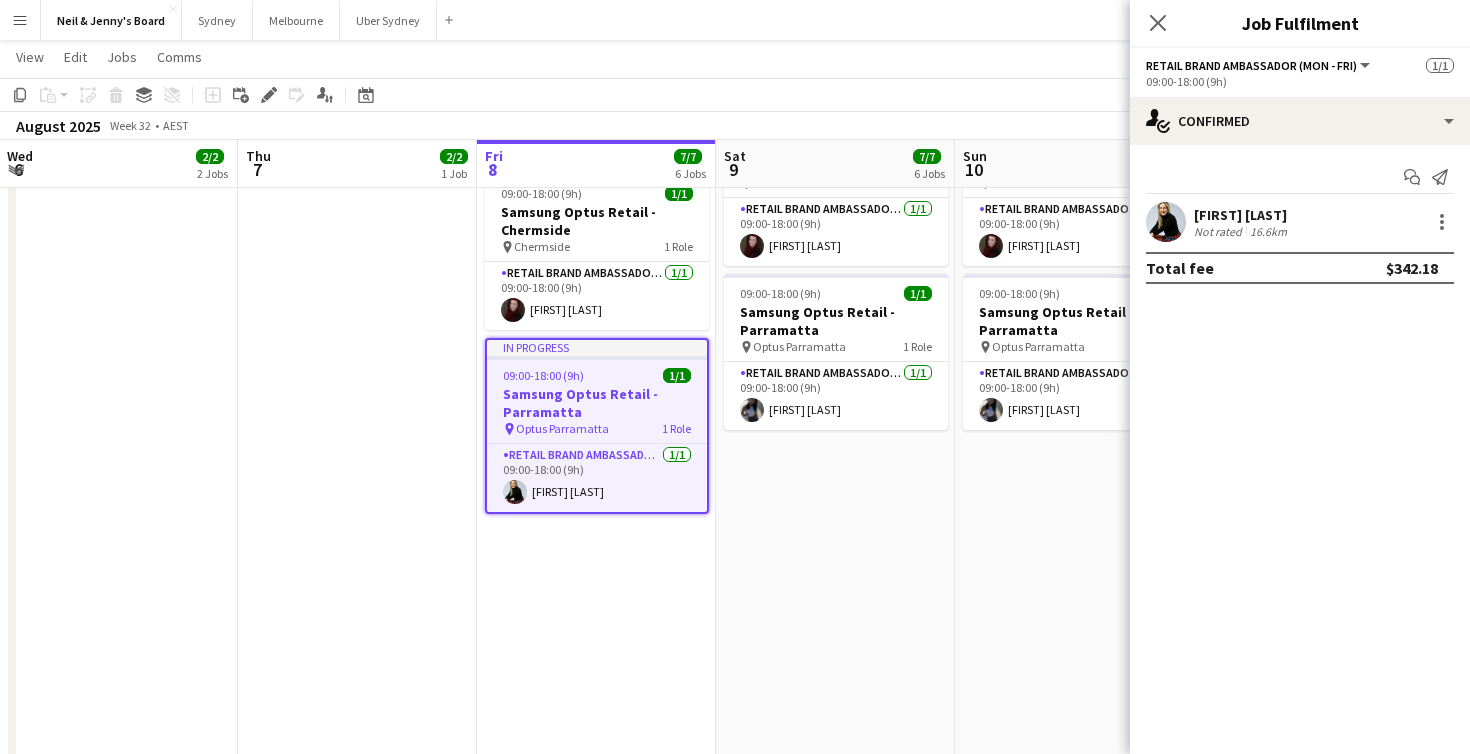 click on "Not rated" at bounding box center (1220, 231) 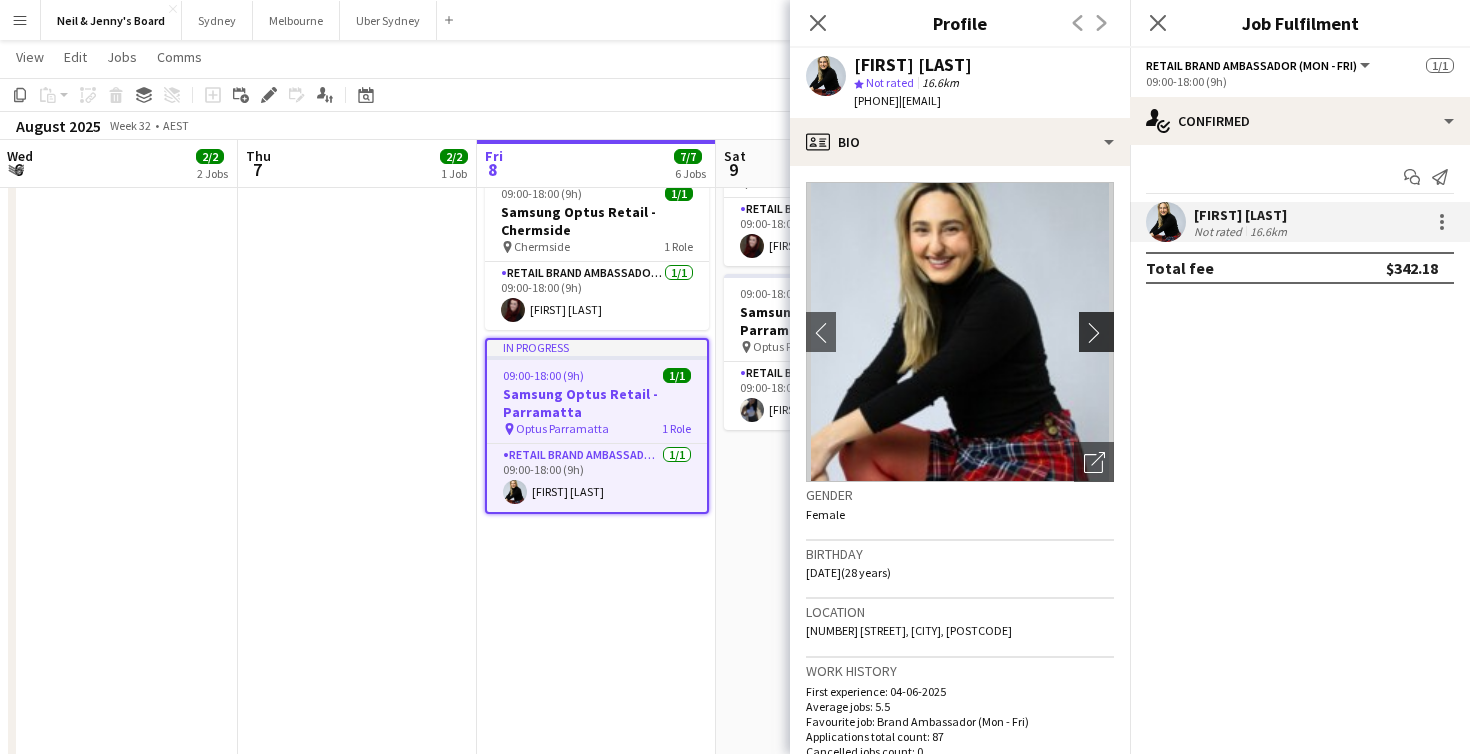 click on "chevron-right" 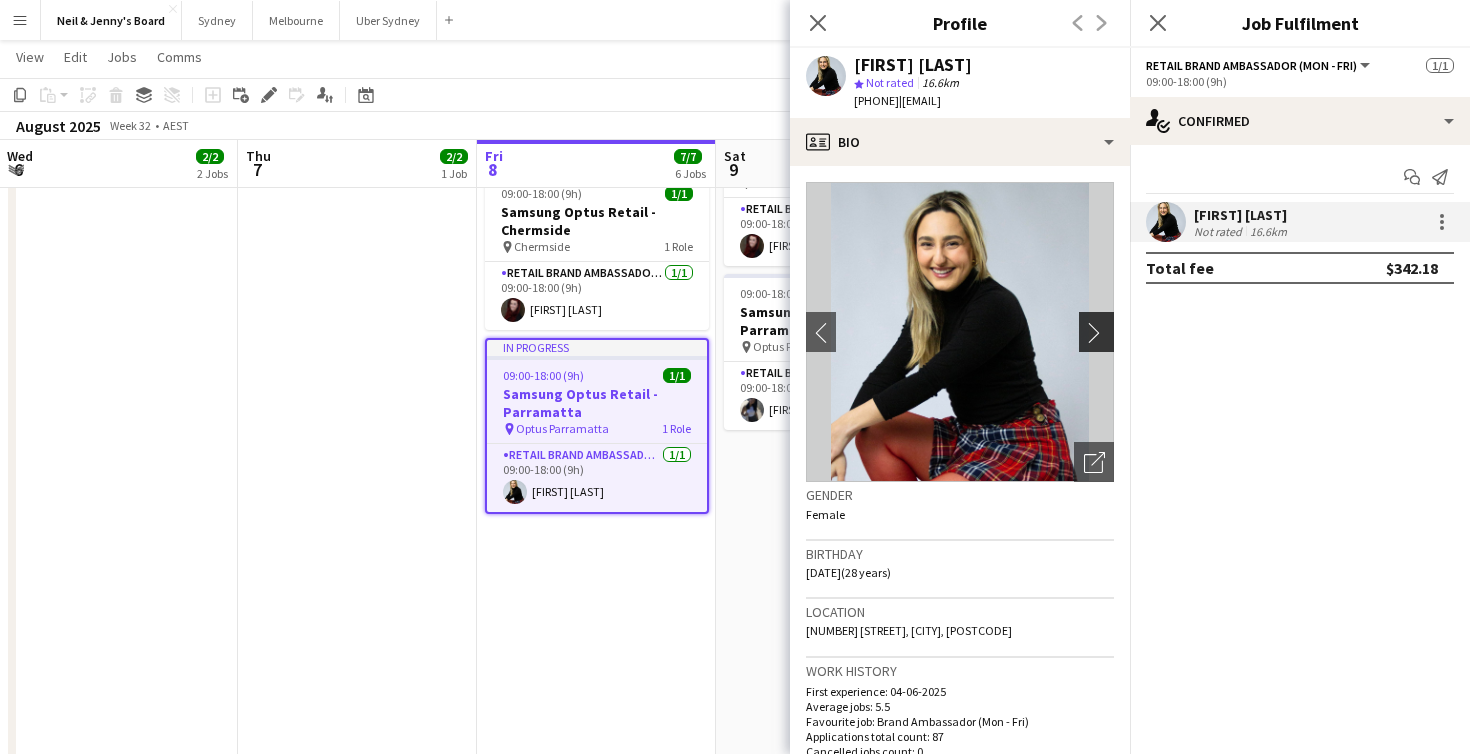 click on "chevron-right" 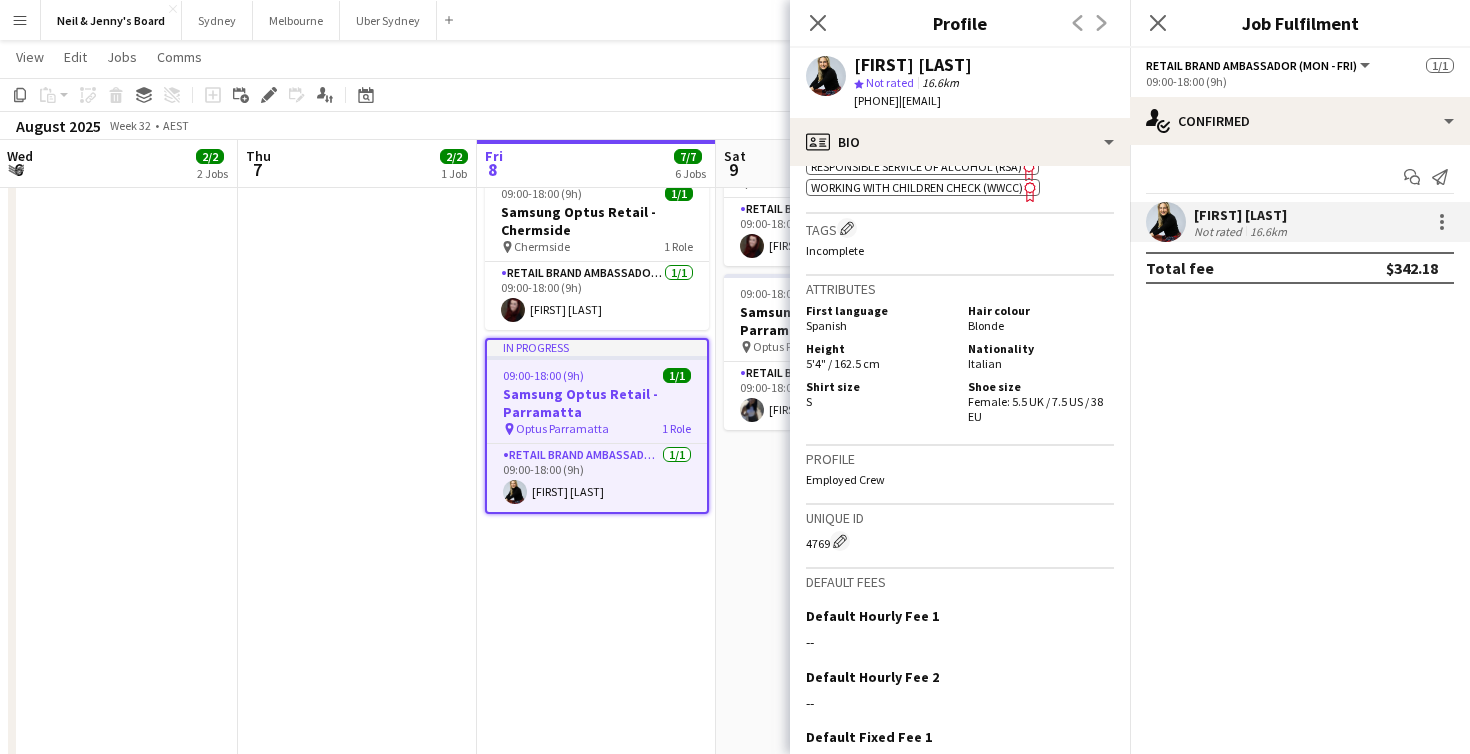 scroll, scrollTop: 1444, scrollLeft: 0, axis: vertical 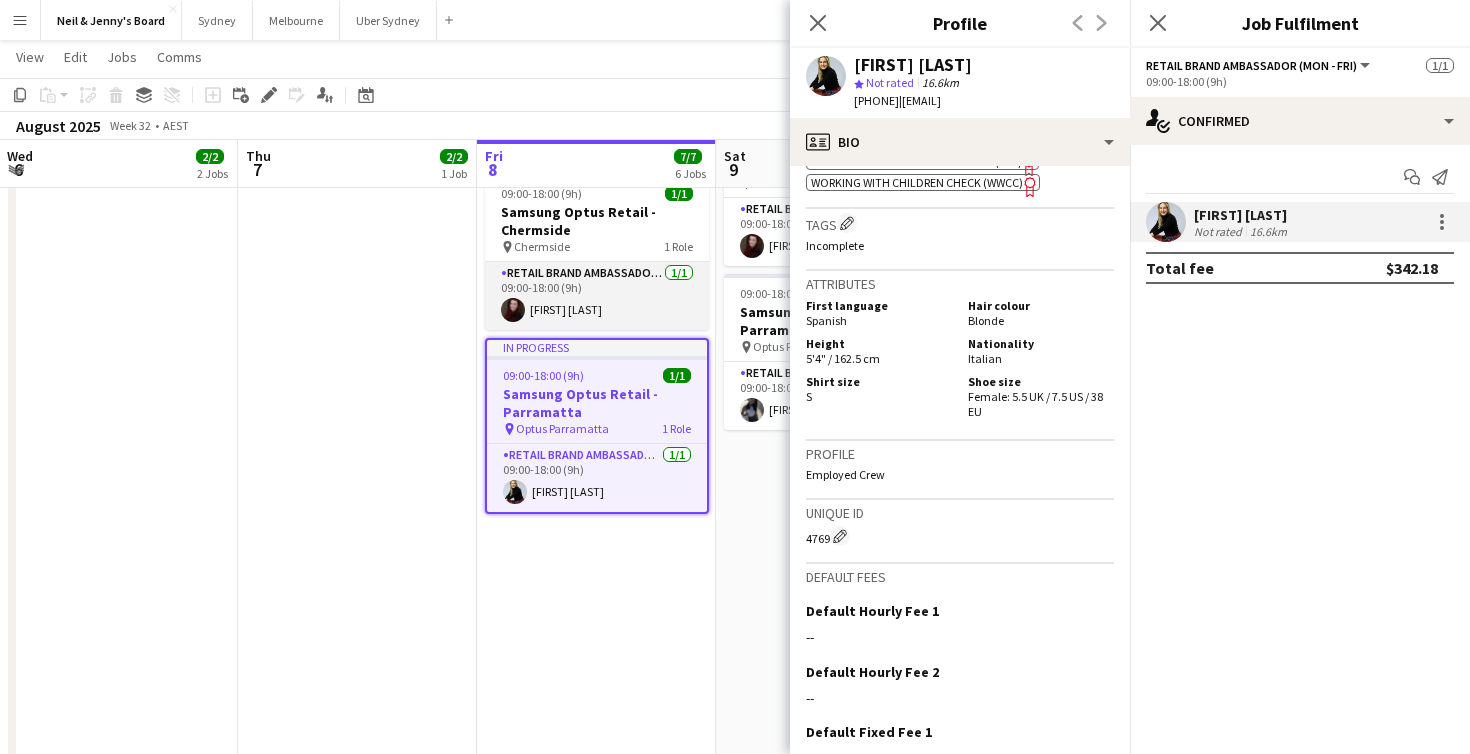 click on "RETAIL Brand Ambassador (Mon - Fri)   1/1   09:00-18:00 (9h)
Alicia Miller" at bounding box center (597, 296) 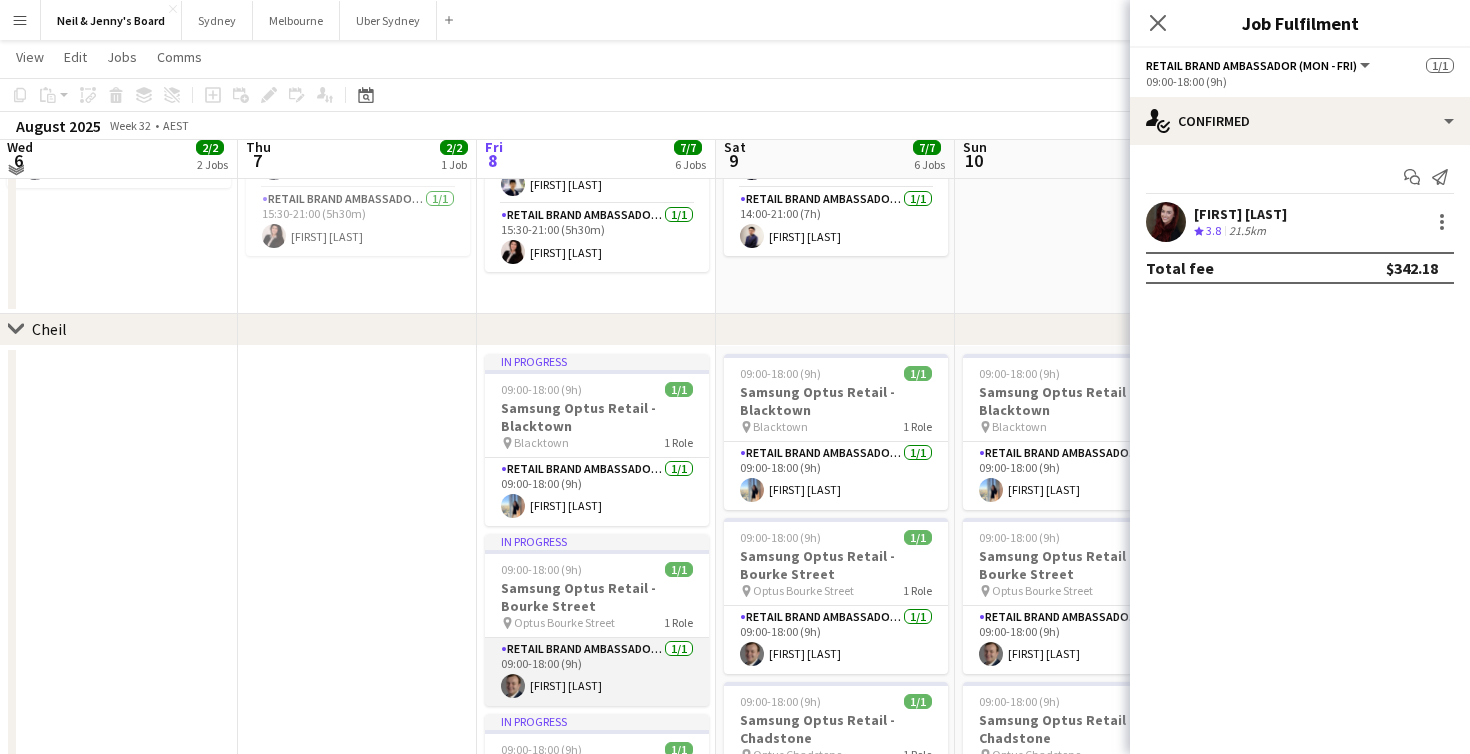 scroll, scrollTop: 908, scrollLeft: 0, axis: vertical 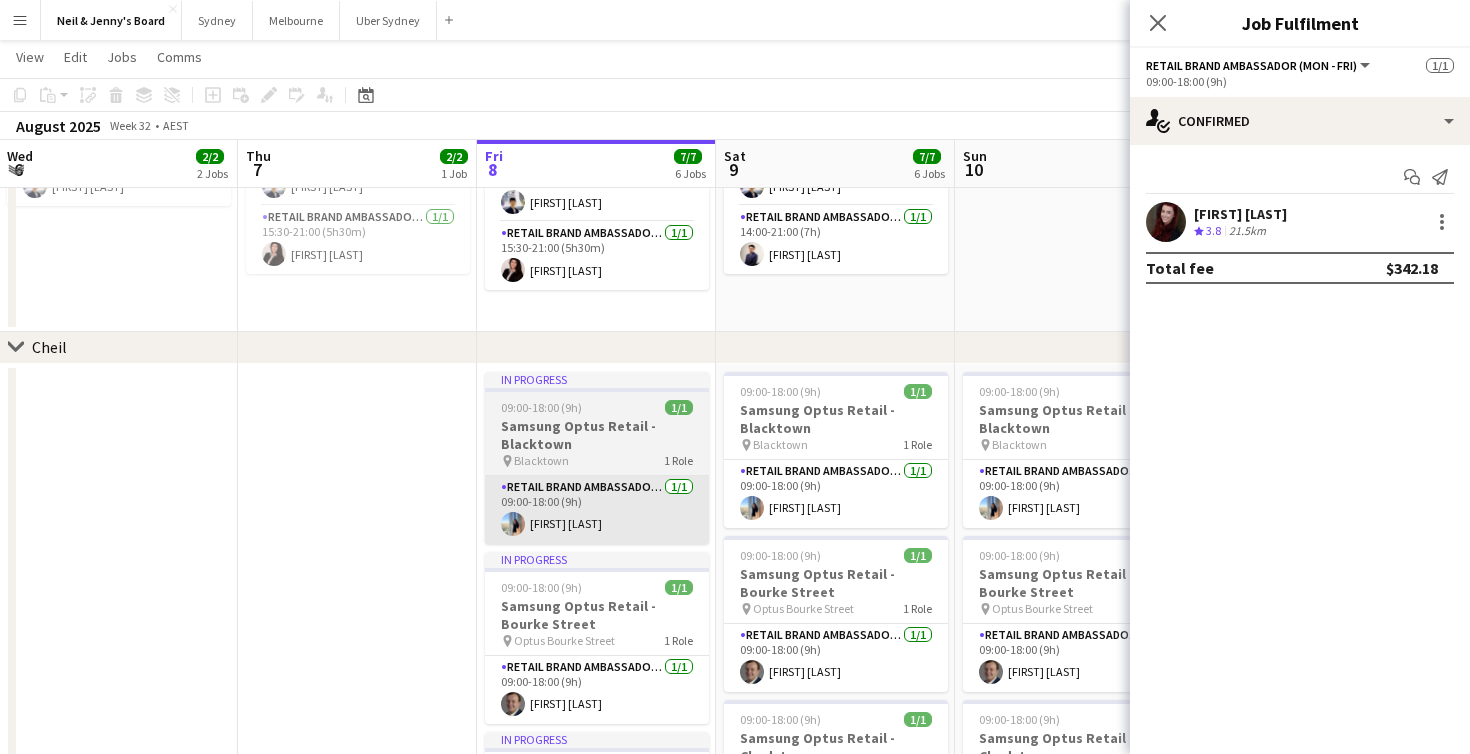 click on "RETAIL Brand Ambassador (Mon - Fri)   1/1   09:00-18:00 (9h)
Sneha agarwal" at bounding box center [597, 510] 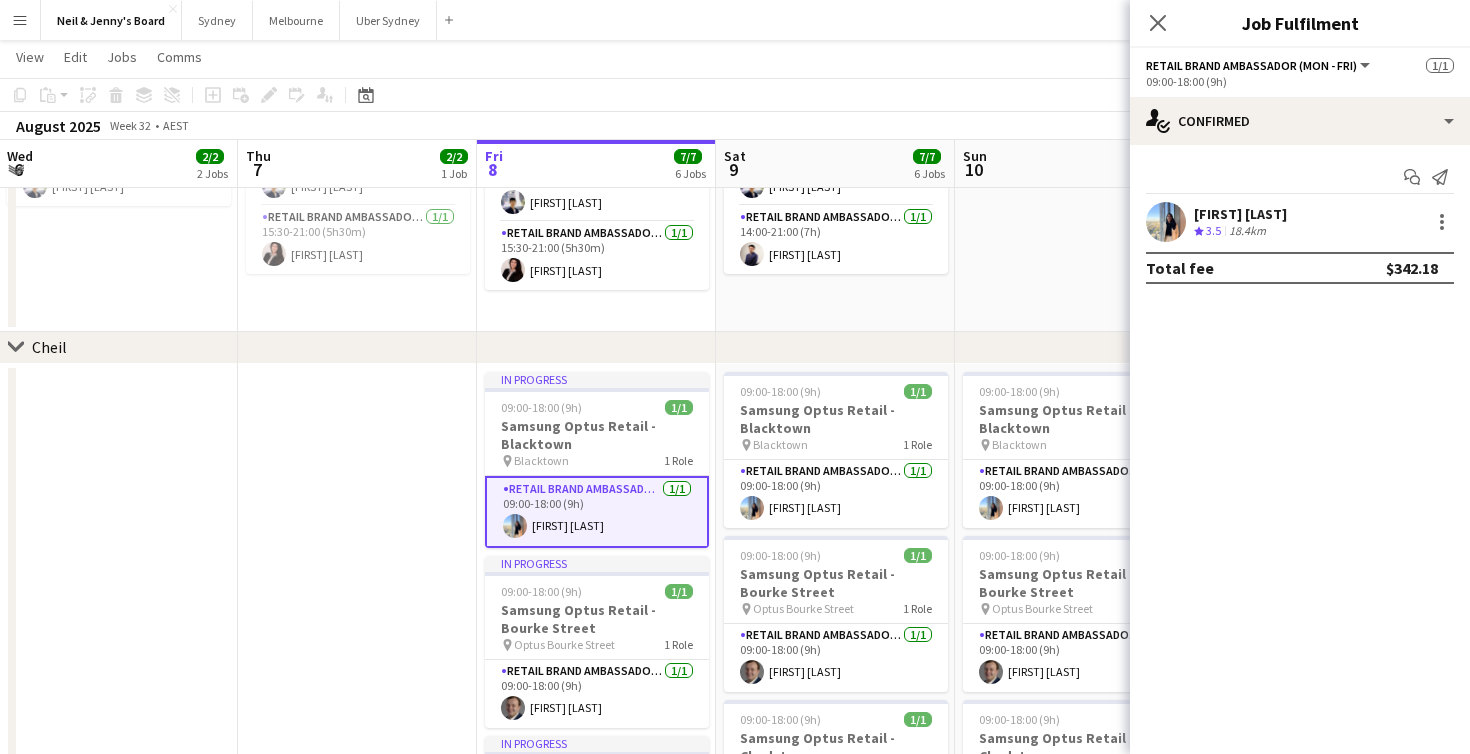 click at bounding box center [1166, 222] 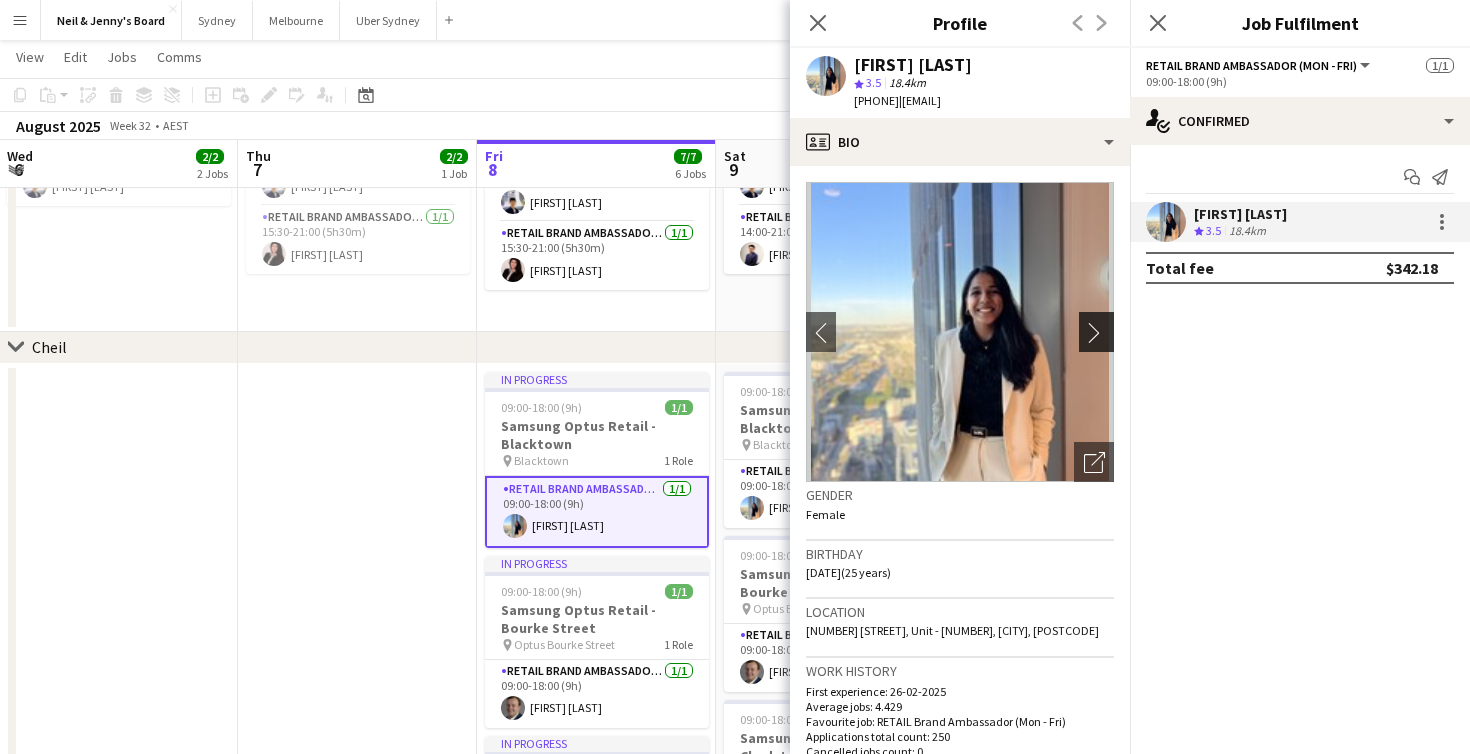click on "chevron-right" 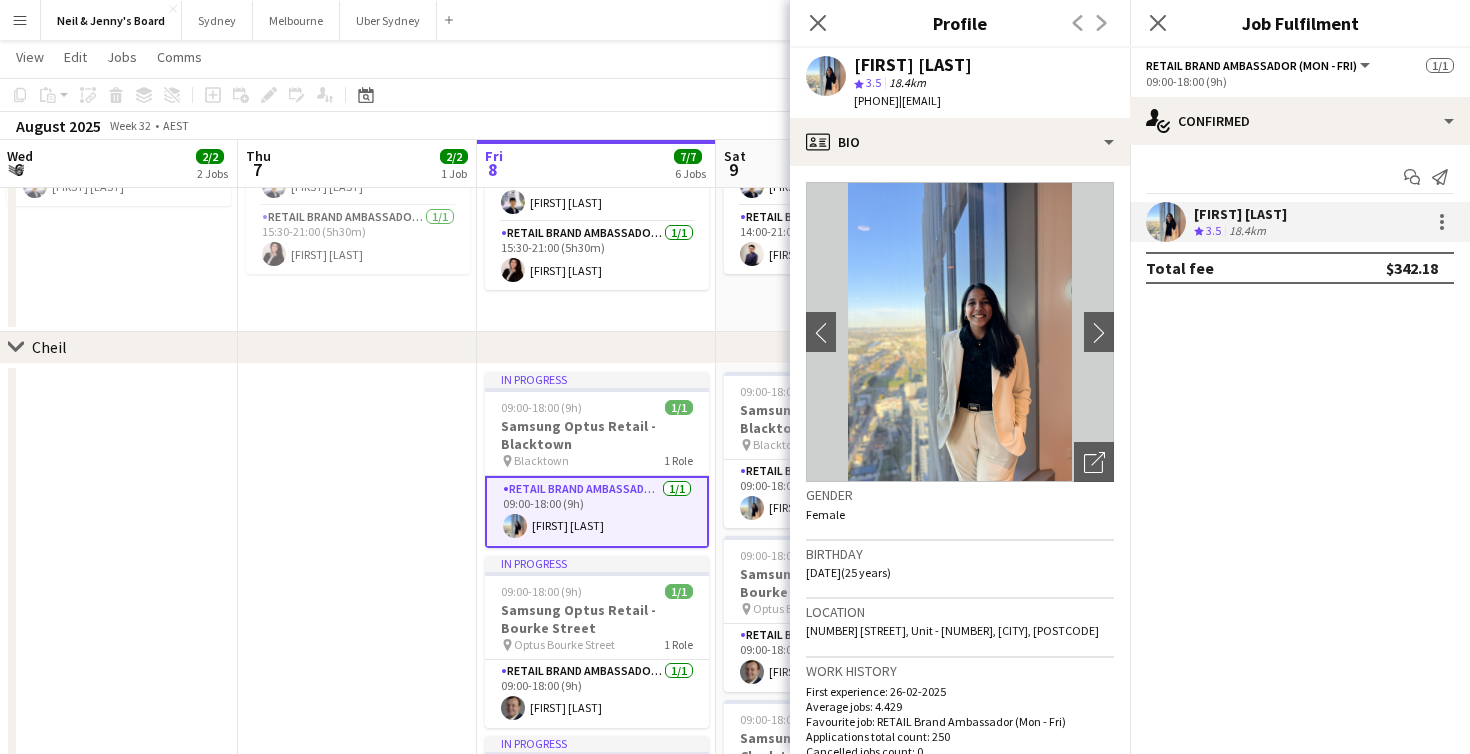 click at bounding box center [357, 943] 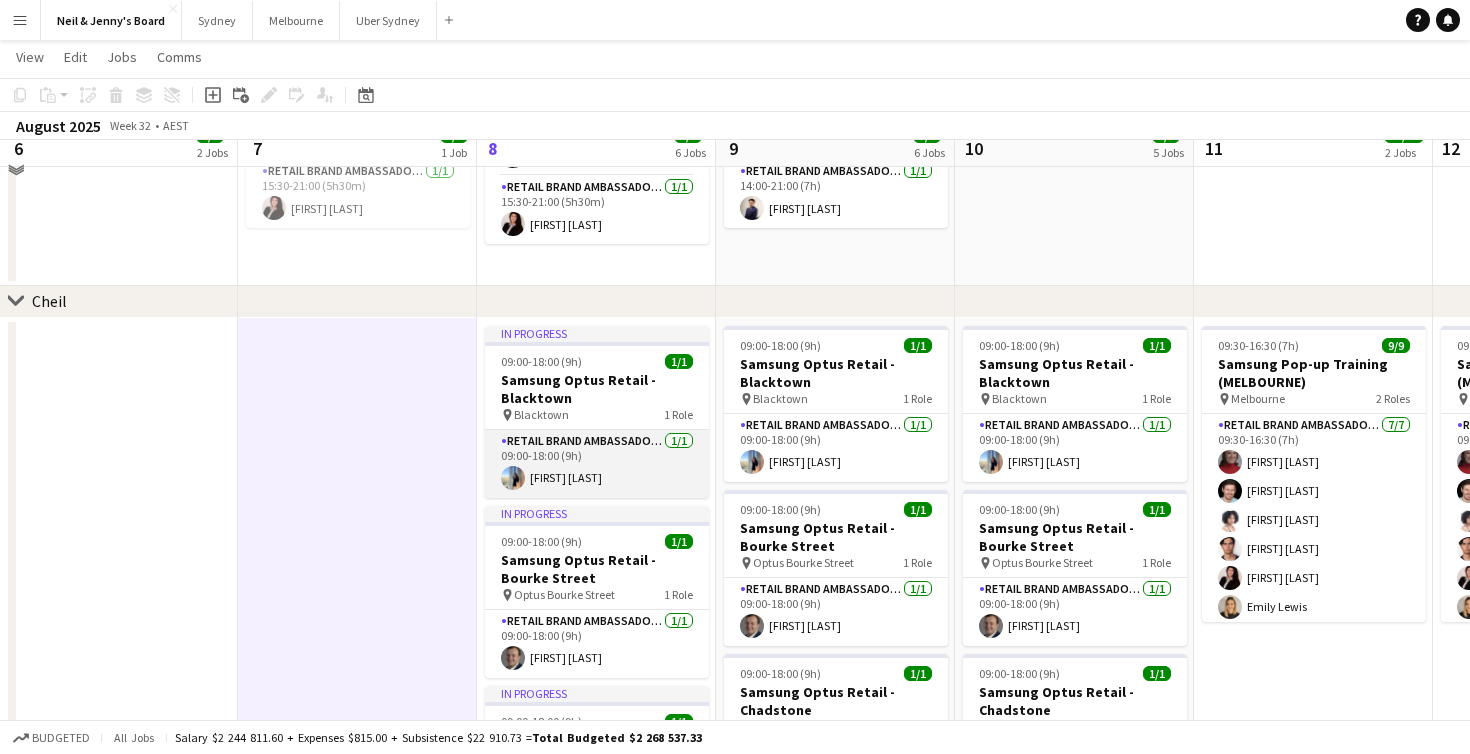 scroll, scrollTop: 955, scrollLeft: 0, axis: vertical 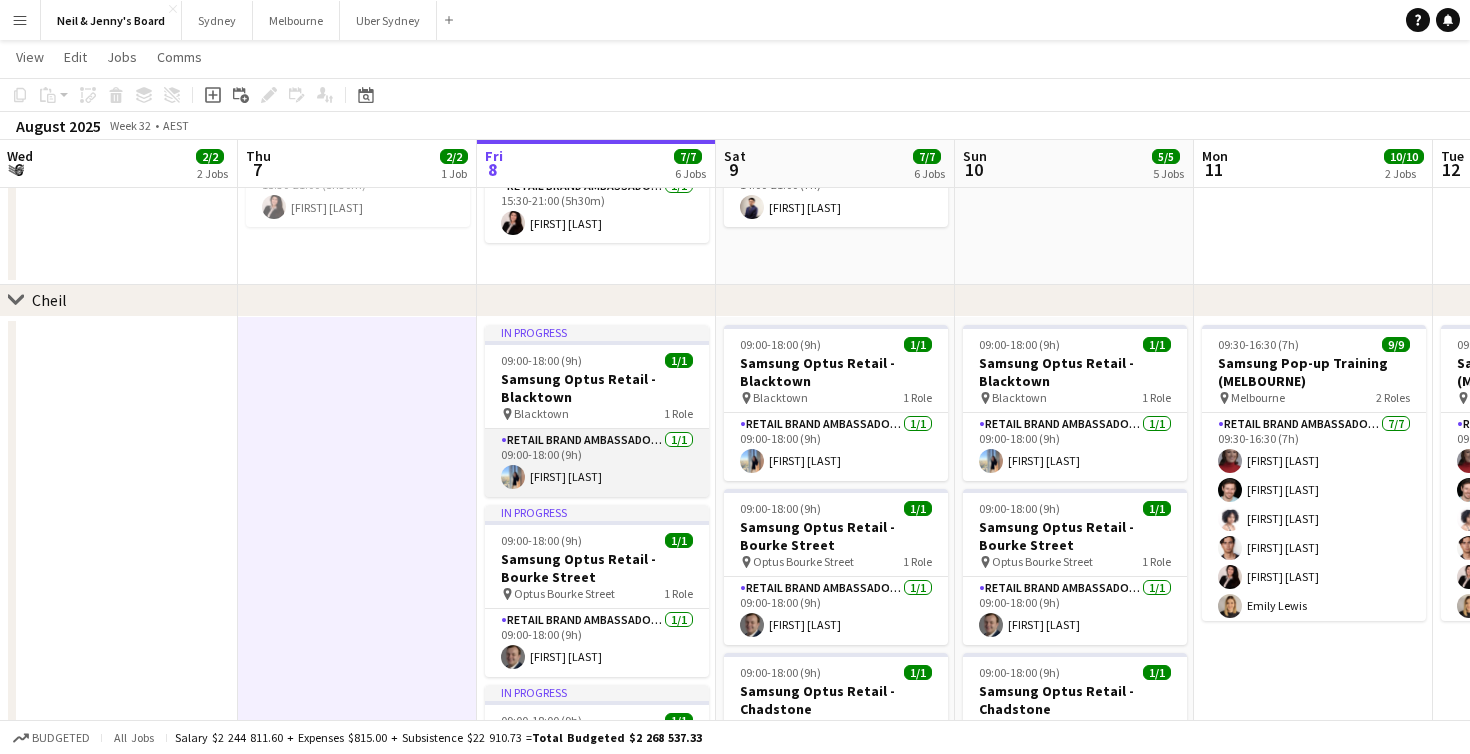 click on "RETAIL Brand Ambassador (Mon - Fri)   1/1   09:00-18:00 (9h)
Sneha agarwal" at bounding box center (597, 463) 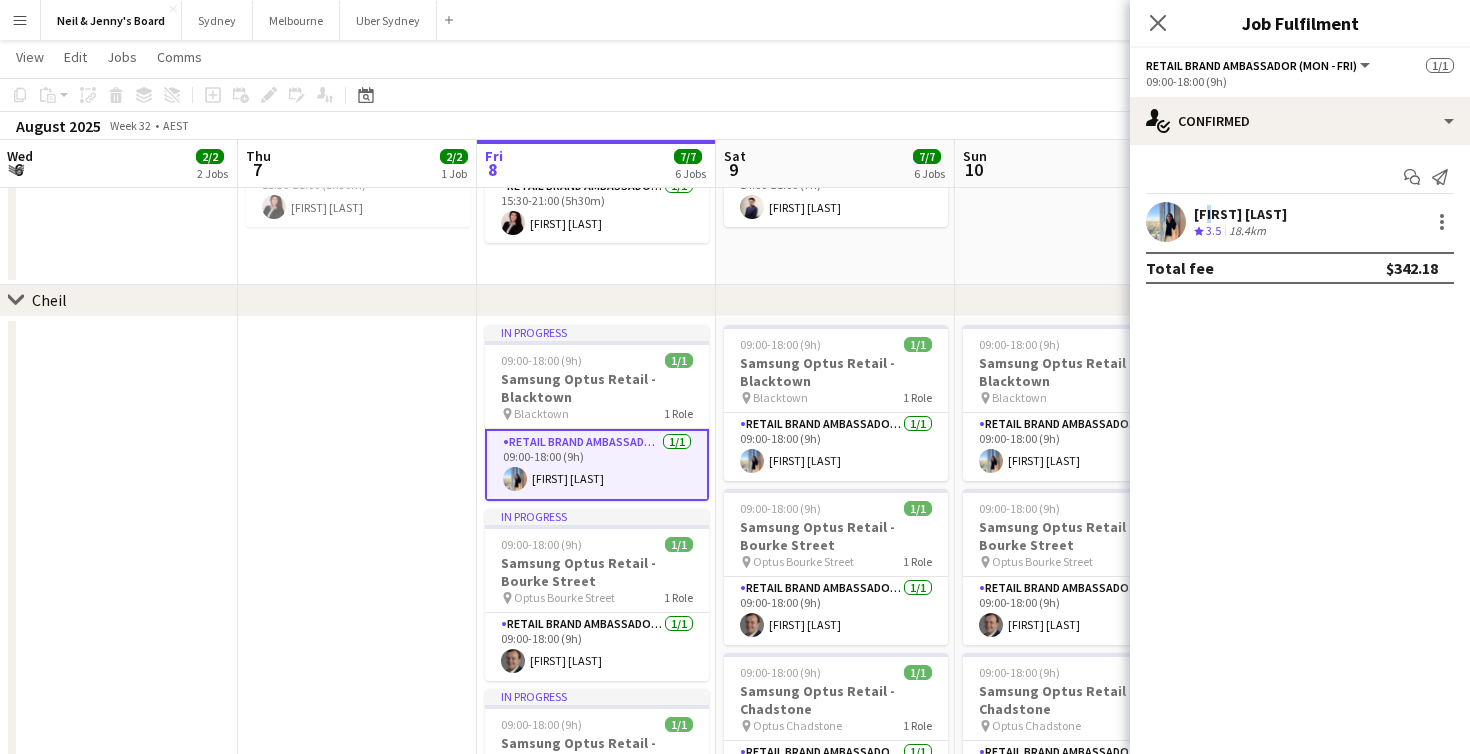 click on "[FIRST] [LAST]" at bounding box center (1240, 214) 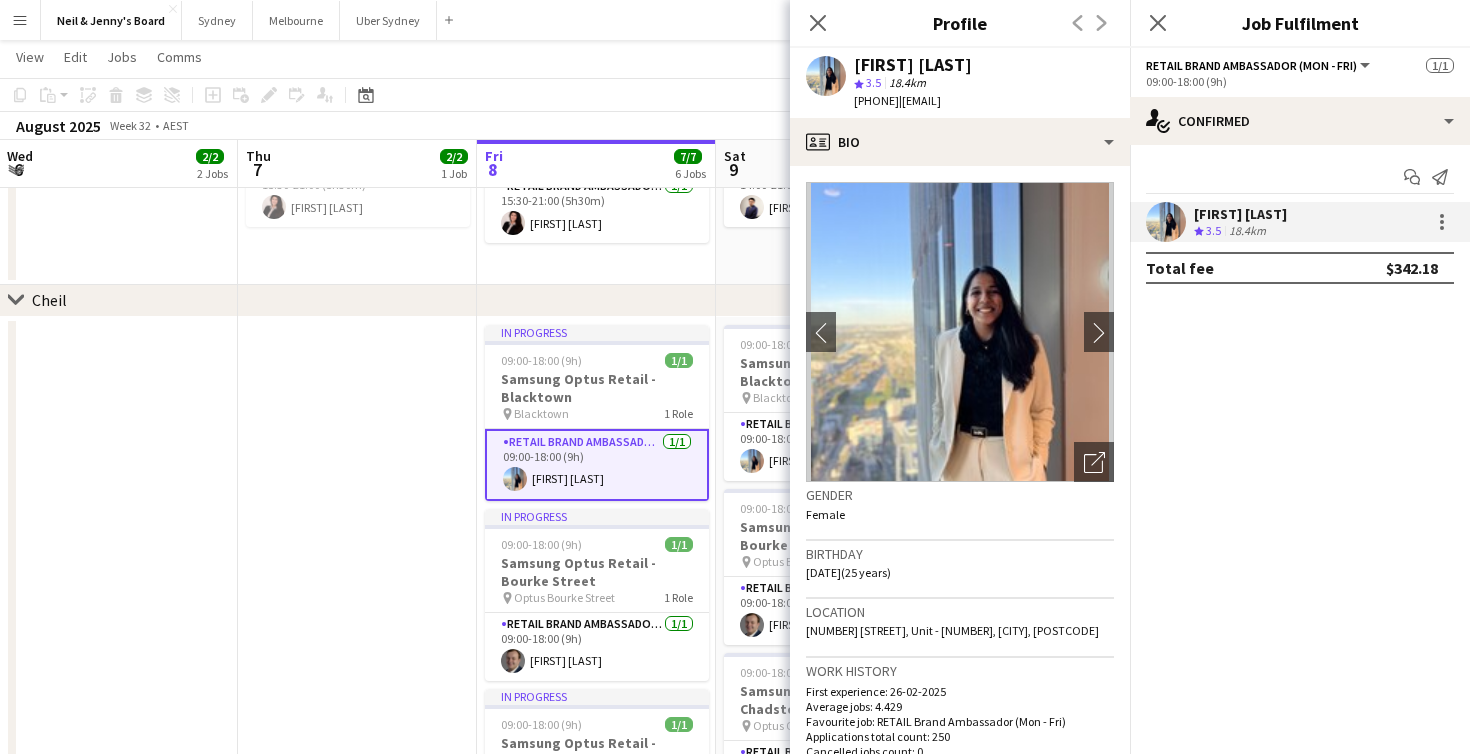 click on "[FIRST] [LAST]" 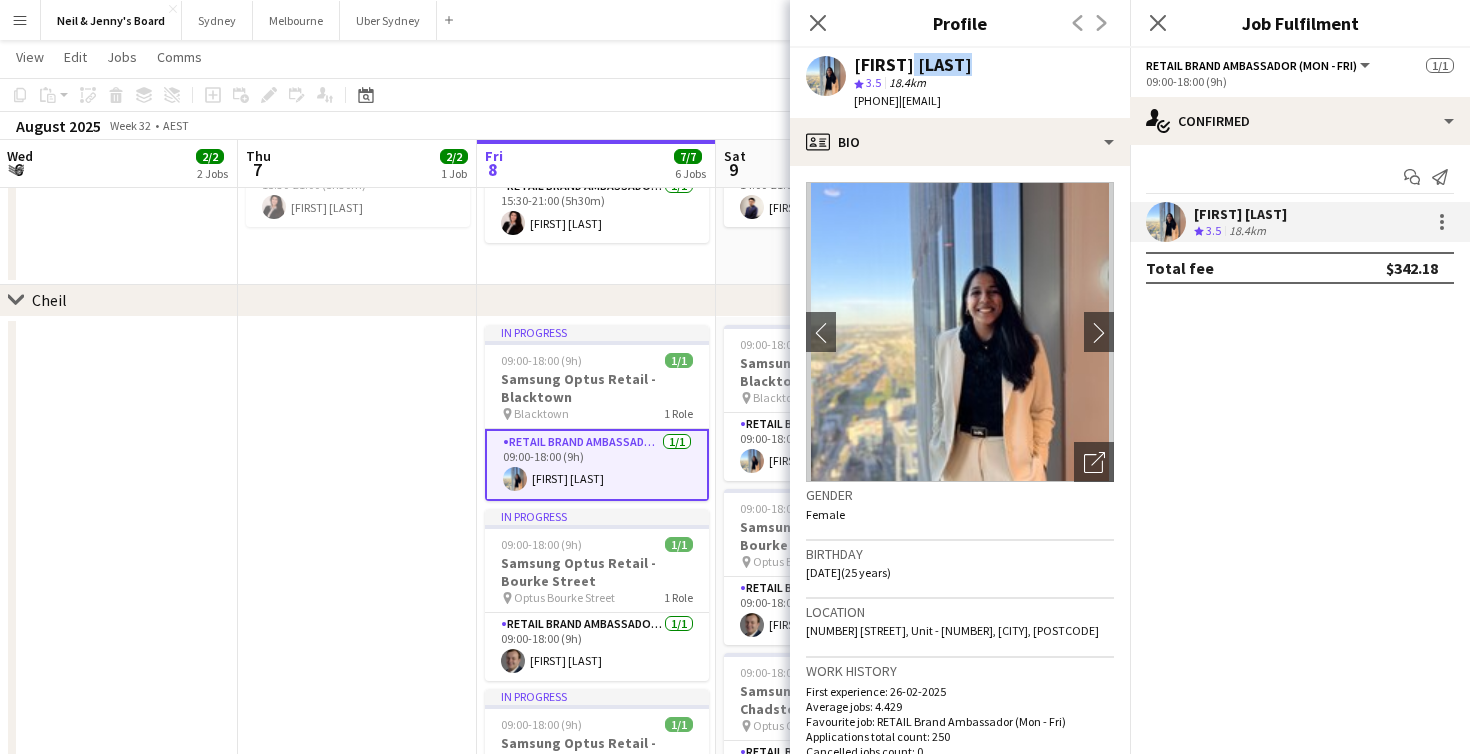 click on "[FIRST] [LAST]" 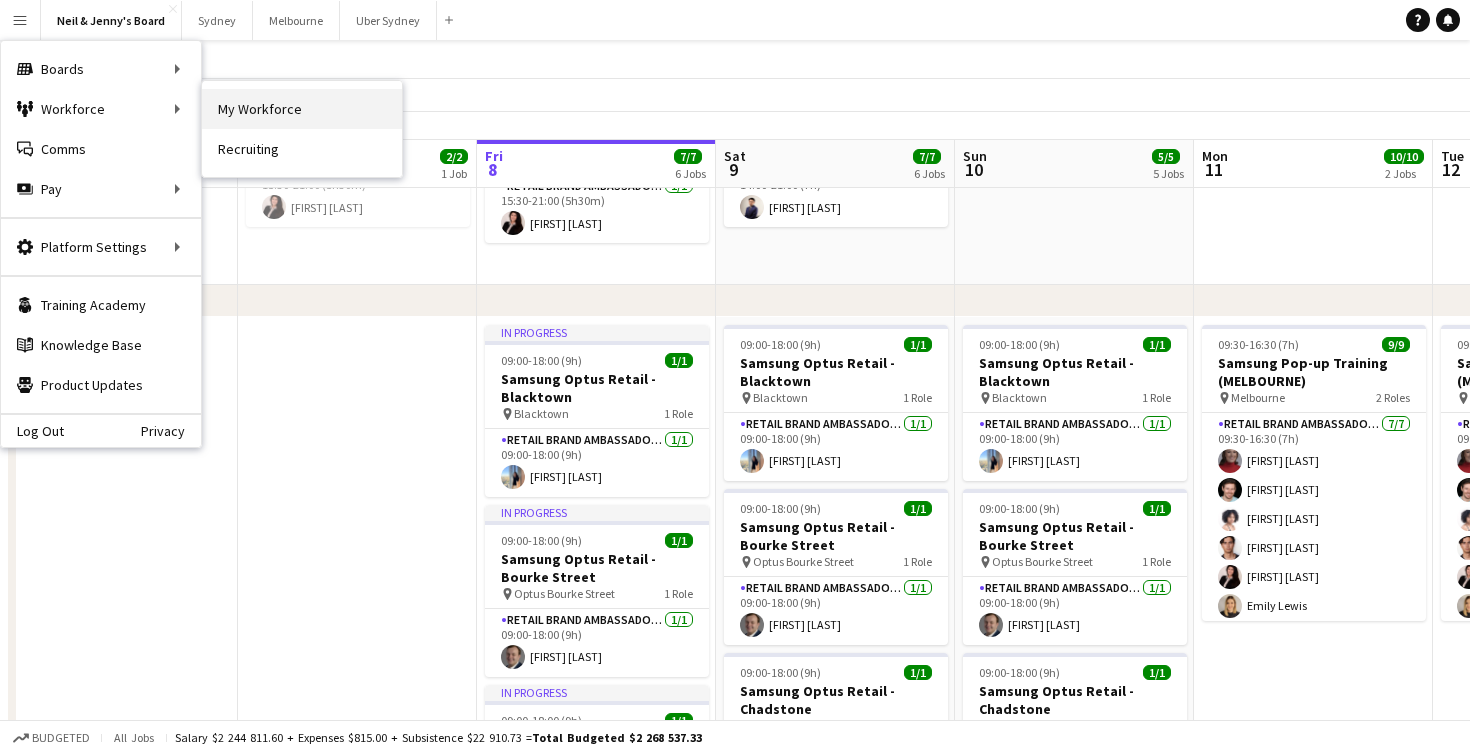 click on "My Workforce" at bounding box center [302, 109] 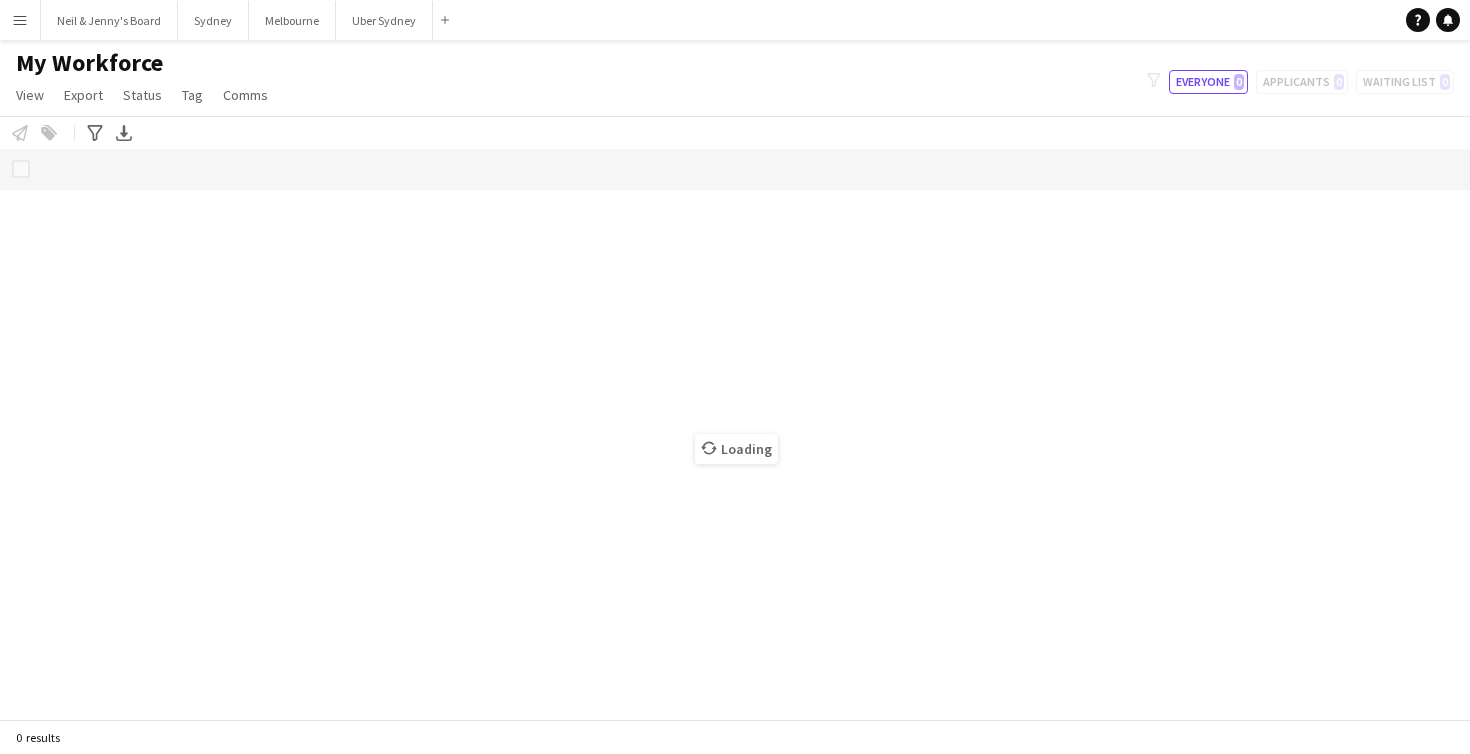 scroll, scrollTop: 0, scrollLeft: 0, axis: both 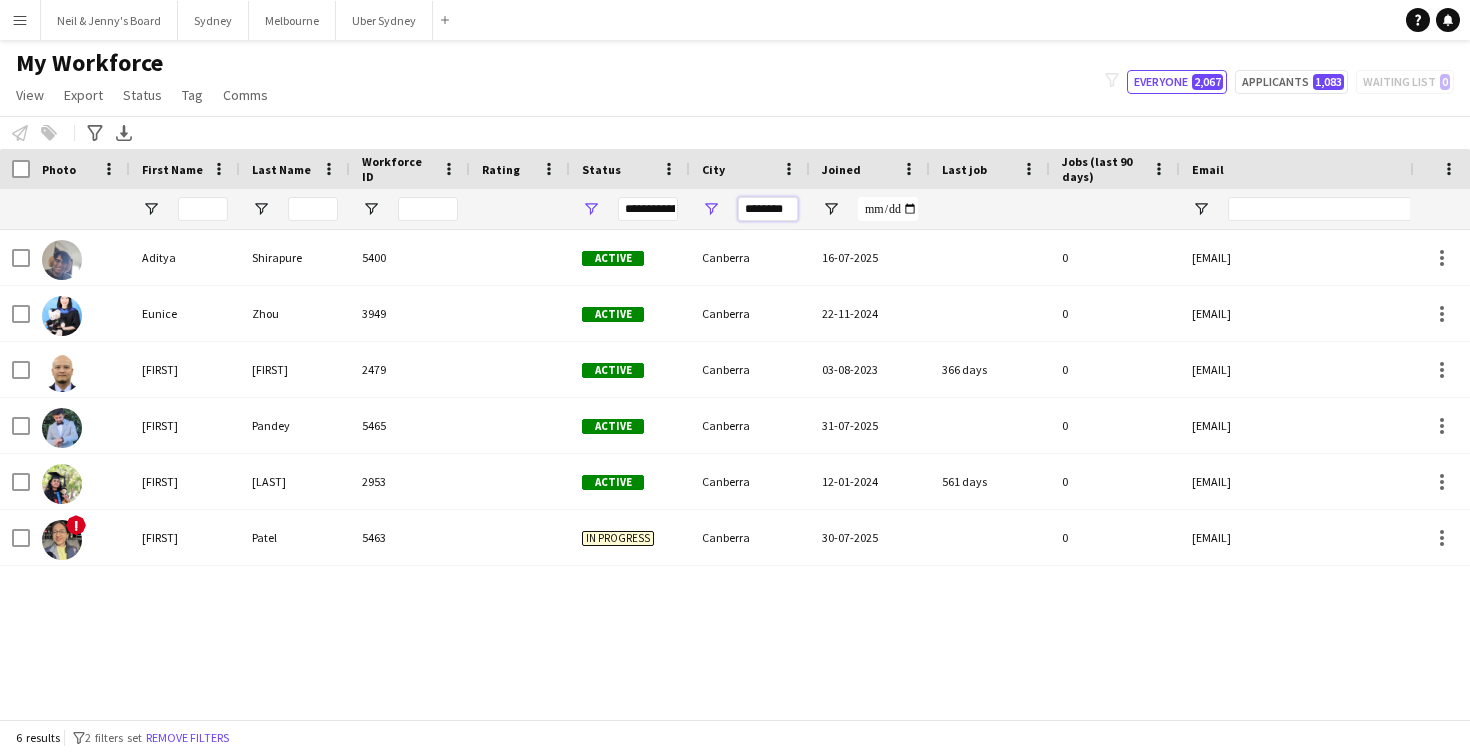 click on "********" at bounding box center [768, 209] 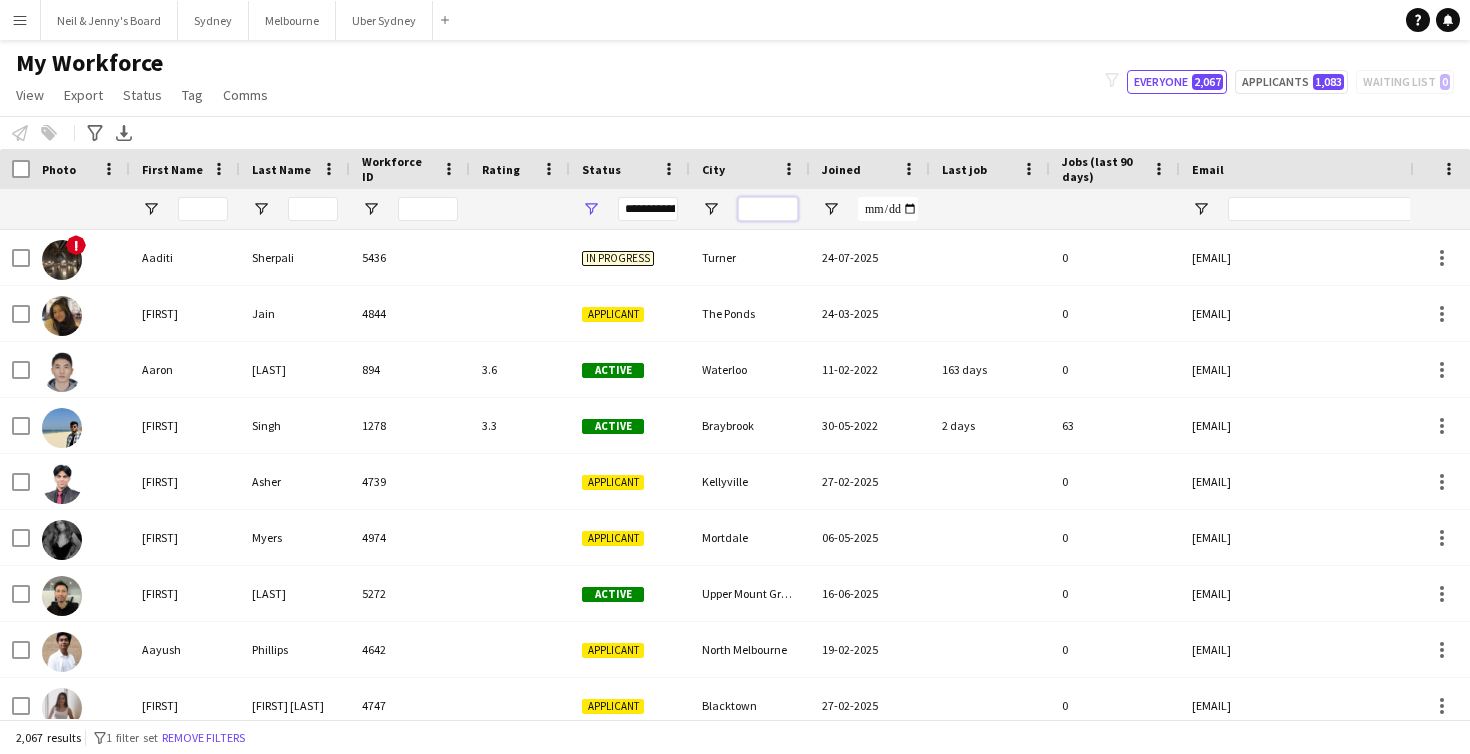 type 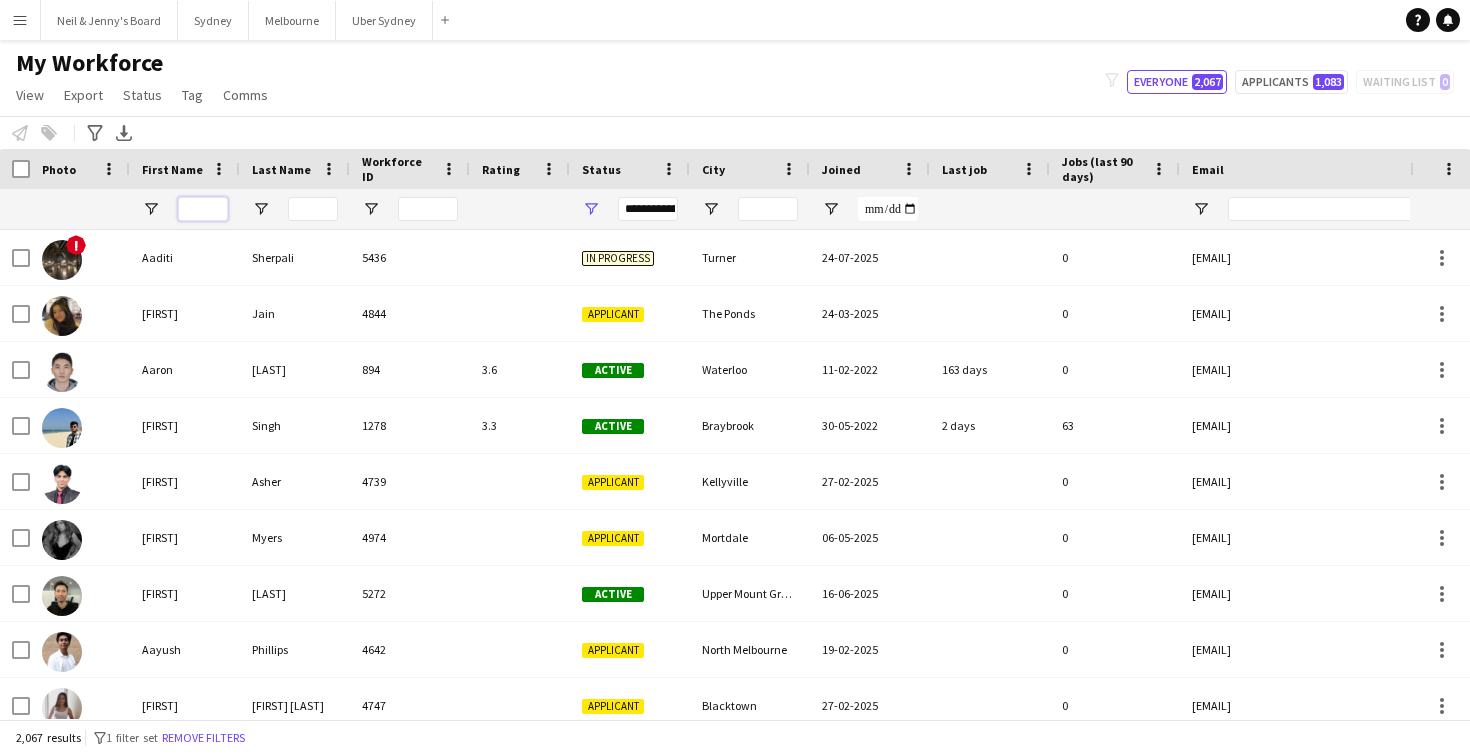 click at bounding box center [203, 209] 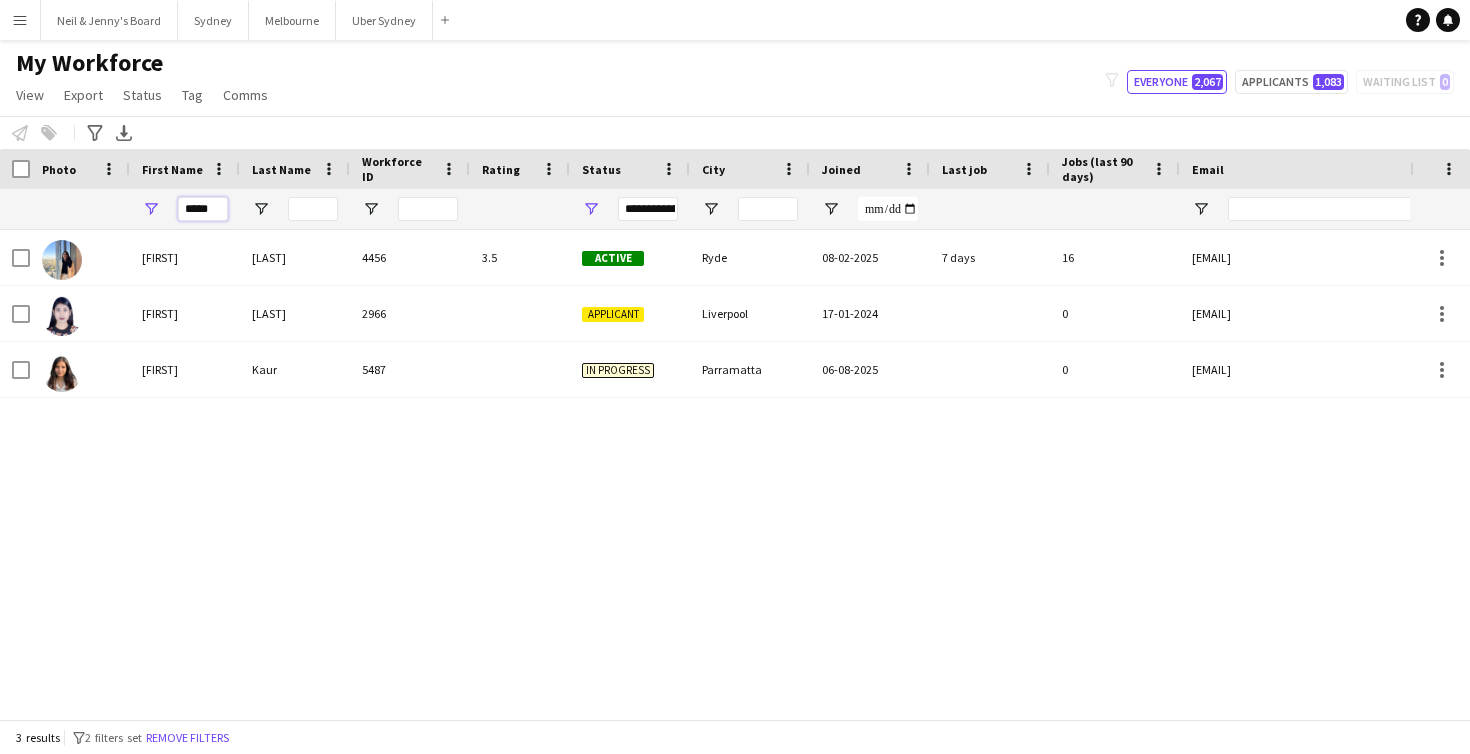 type on "*****" 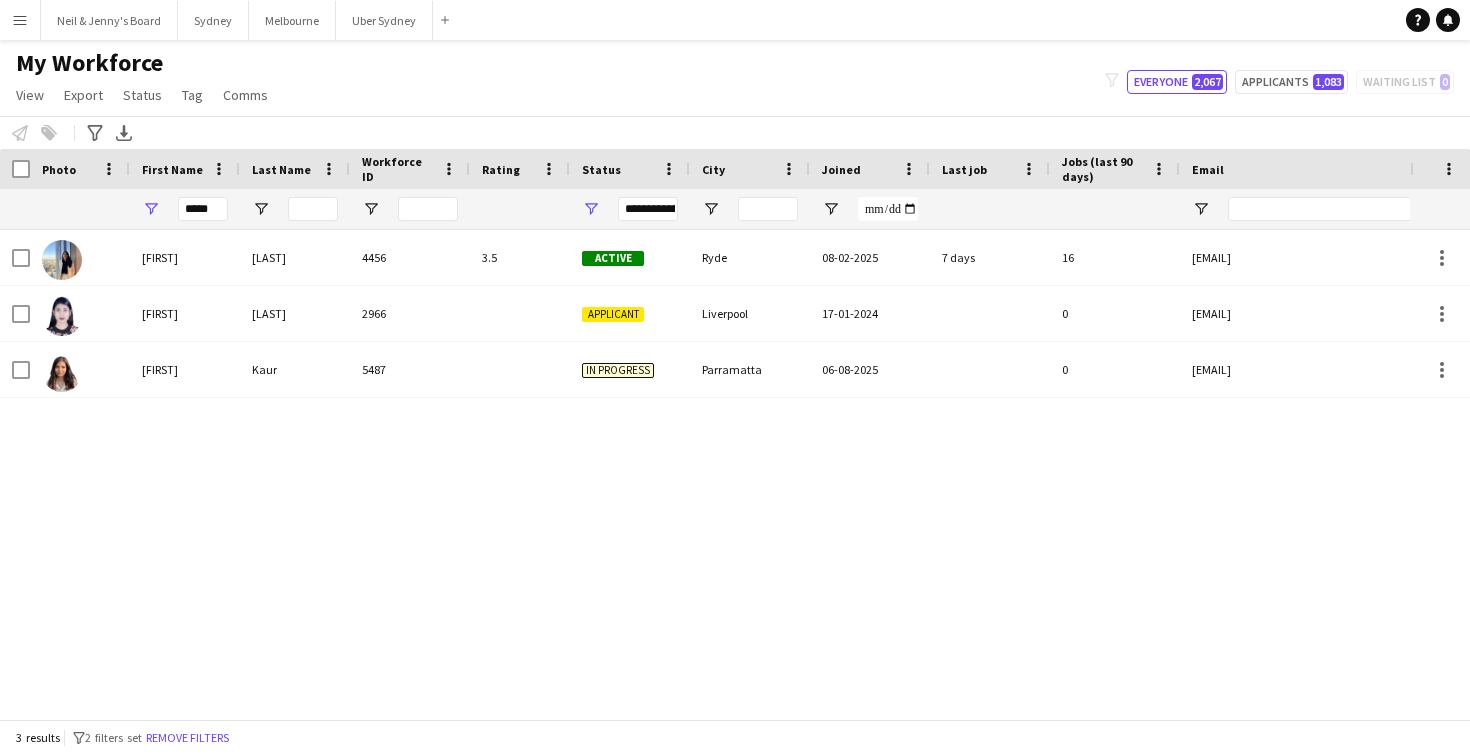 drag, startPoint x: 193, startPoint y: 246, endPoint x: 161, endPoint y: 245, distance: 32.01562 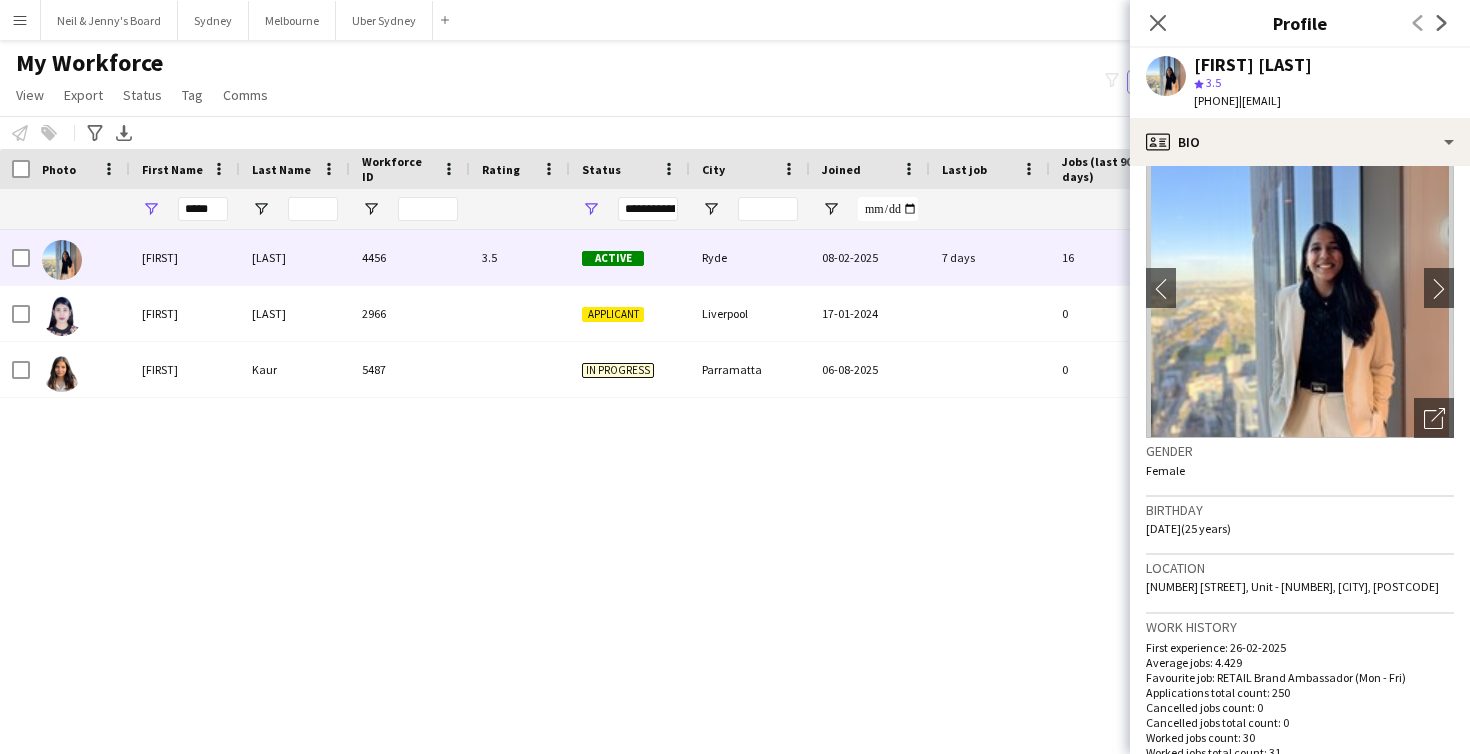 scroll, scrollTop: 0, scrollLeft: 0, axis: both 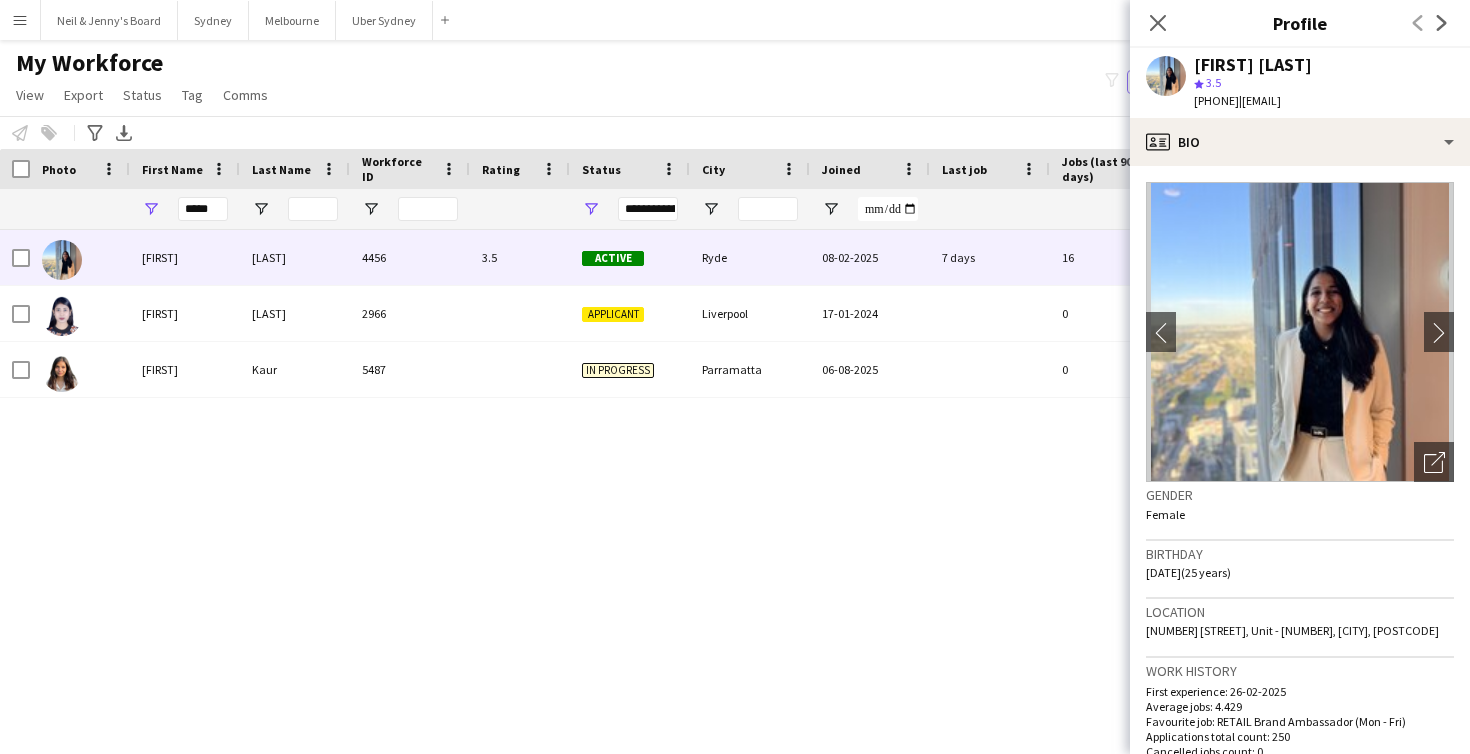 click on "chevron-left
chevron-right
Open photos pop-in
Gender   Female   Birthday   20-12-1999   (25 years)   Location   90 Belmore Street, Unit - 3125, Ryde, 2112   Work history   First experience: 26-02-2025   Average jobs: 4.429   Favourite job: RETAIL Brand Ambassador (Mon - Fri)   Applications total count: 250   Cancelled jobs count: 0   Cancelled jobs total count: 0   Worked jobs count: 30   Worked jobs total count: 31   Roles
Edit crew company roles
Skills
Edit crew company skills
ok-circled2
background
Layer 1
cross-circle-red
background
Layer 1
Dancer
Freelancer has uploaded a photo validation of skill. Click to see
ok-circled2
background
Layer 1
cross-circle-red" 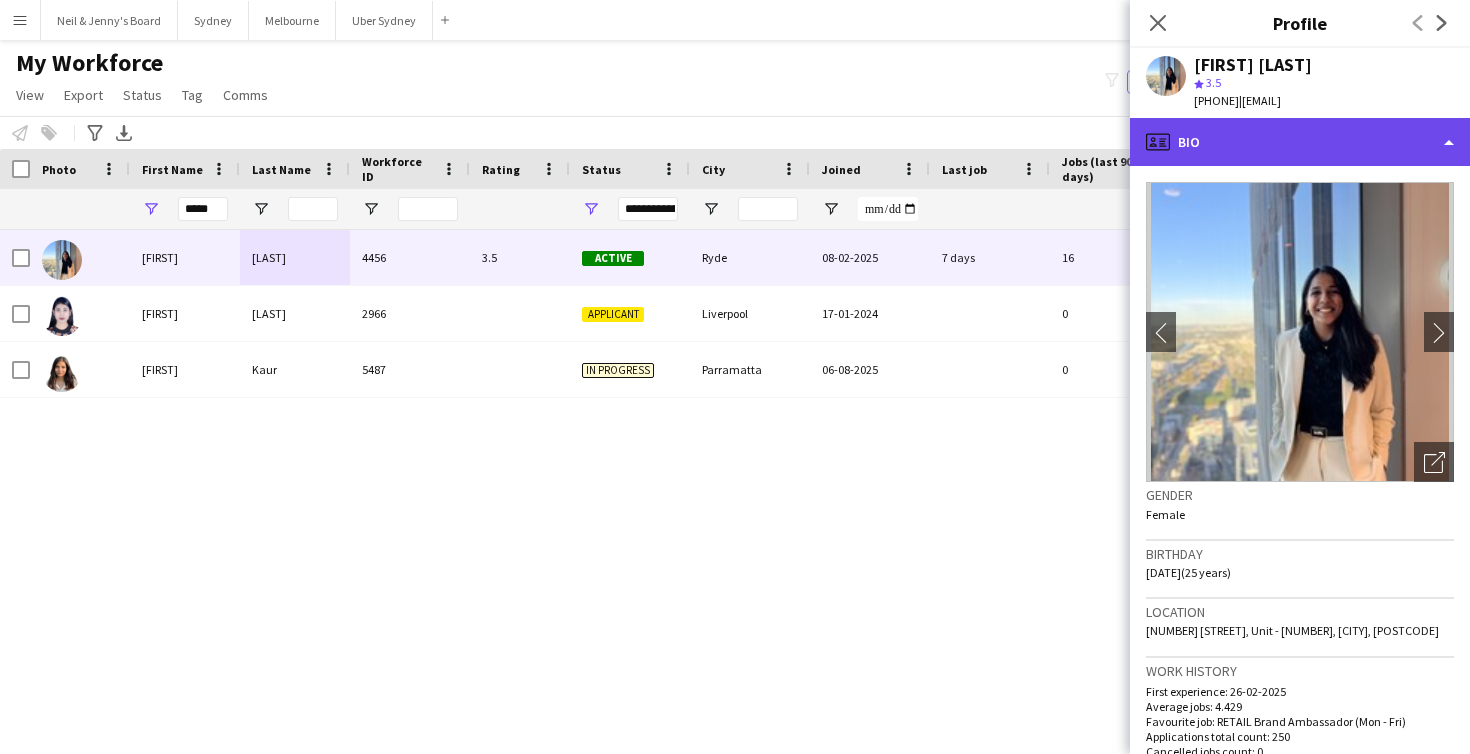 click on "profile
Bio" 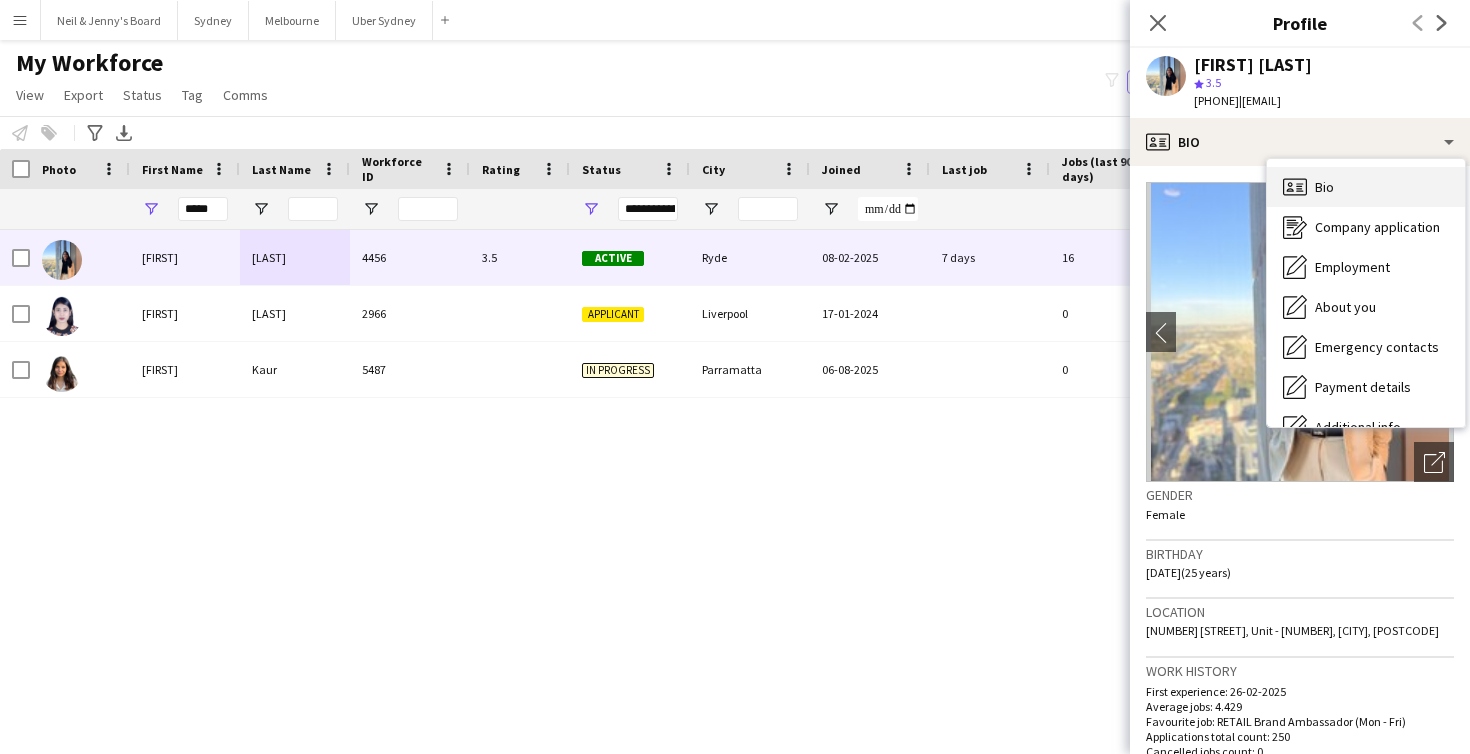 click on "Bio
Bio" at bounding box center [1366, 187] 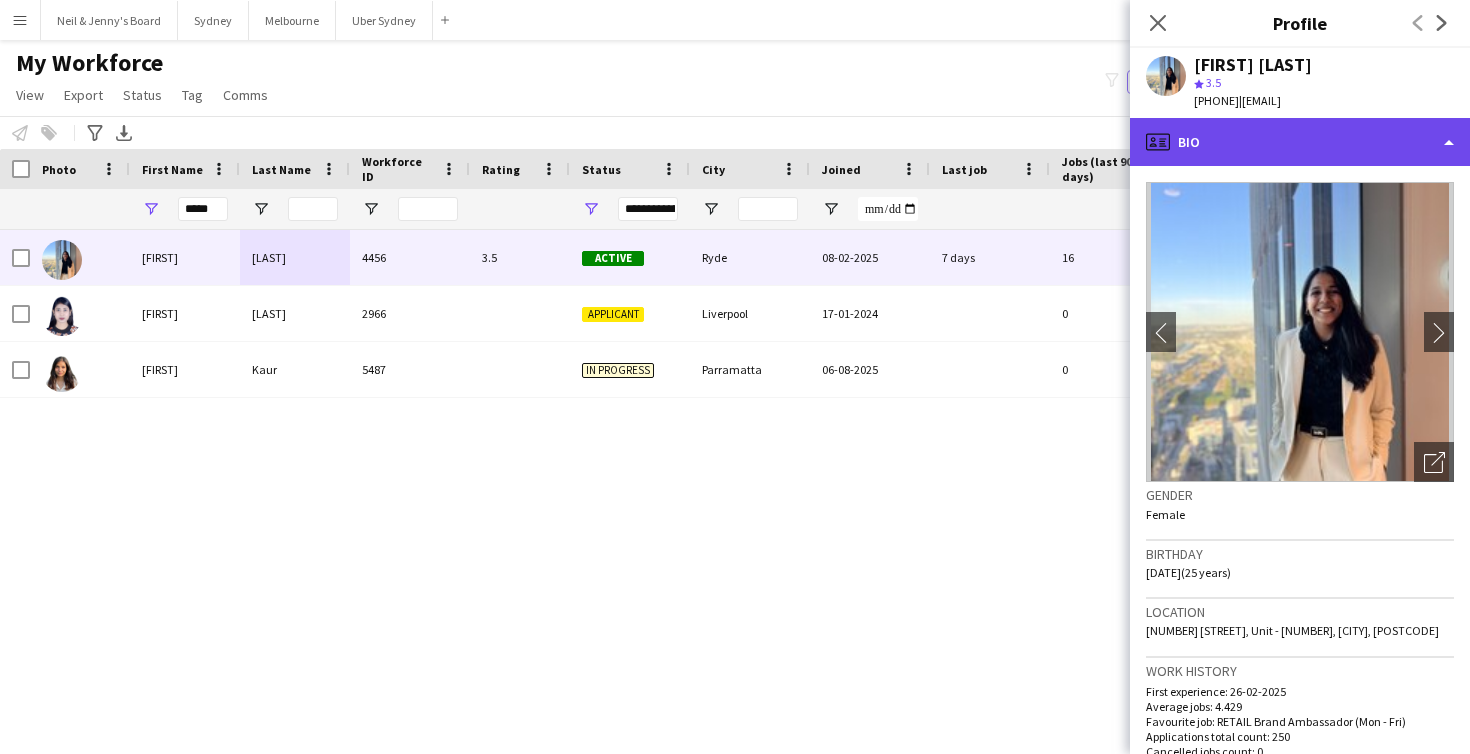 click on "profile
Bio" 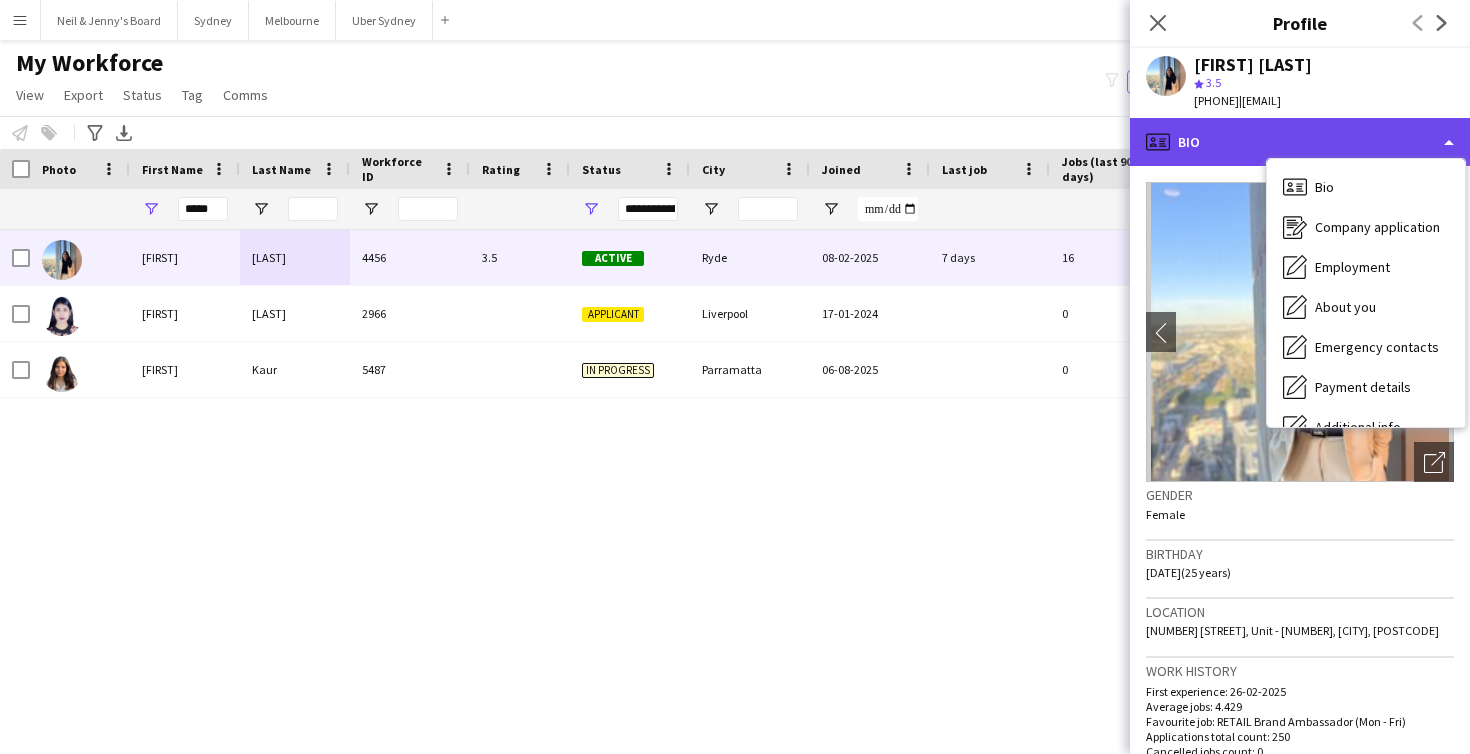 click on "profile
Bio" 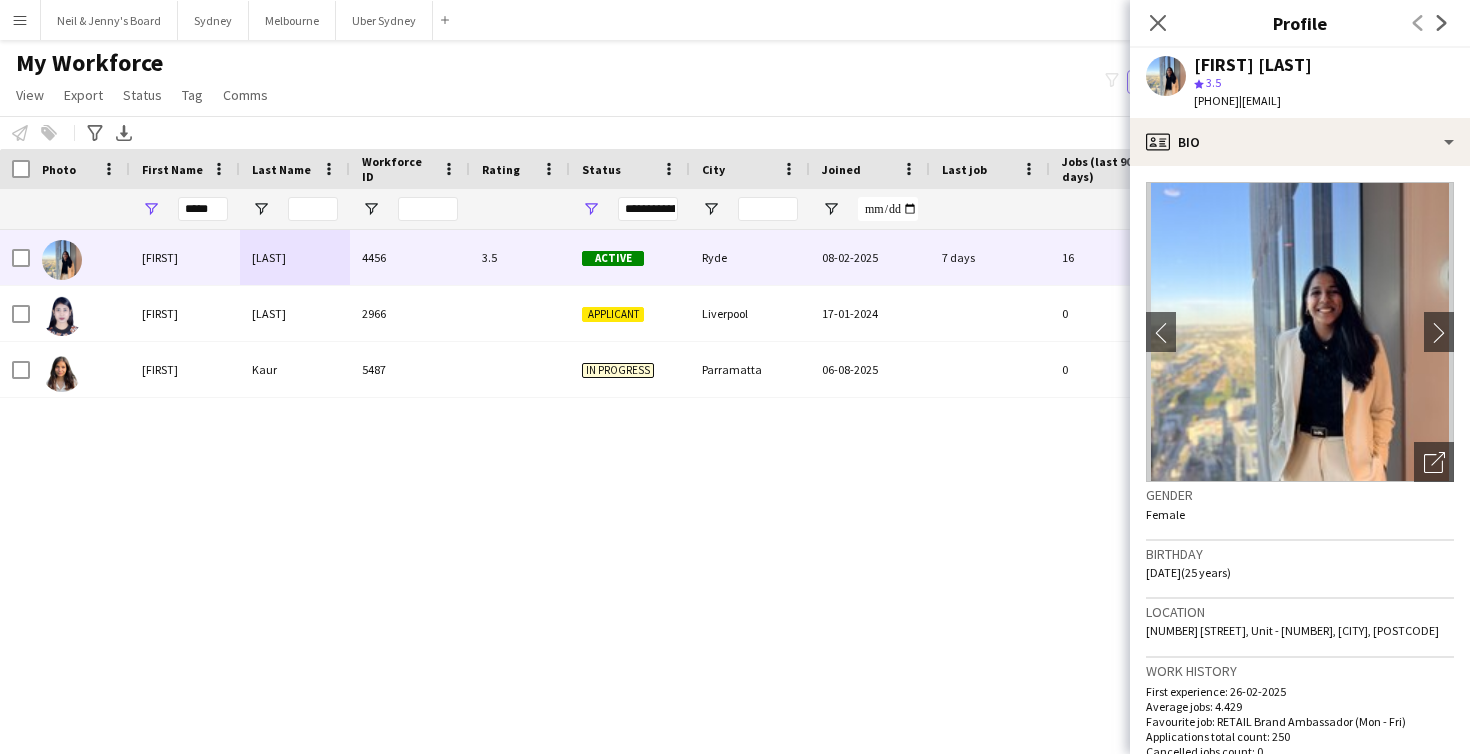click on "[FIRST] [LAST]" 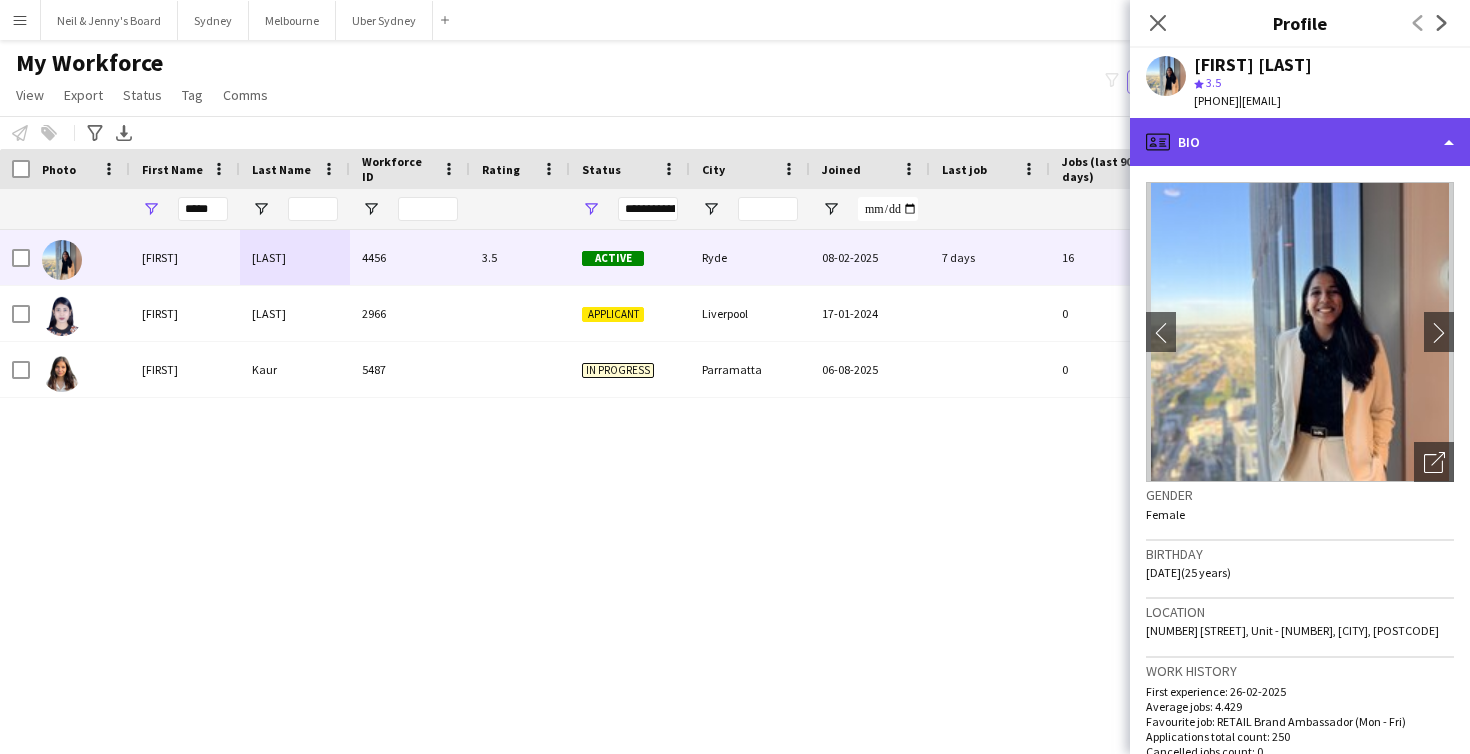 click on "profile
Bio" 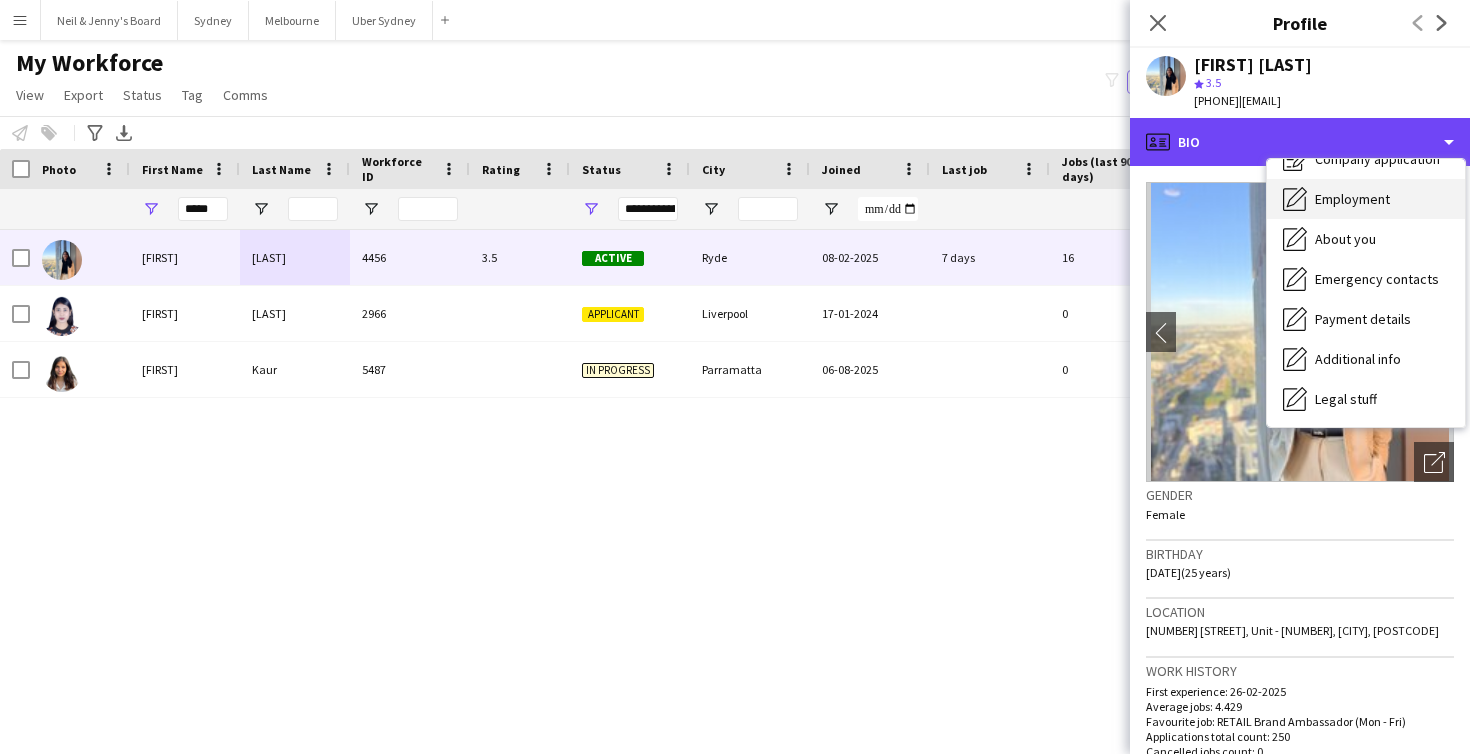scroll, scrollTop: 70, scrollLeft: 0, axis: vertical 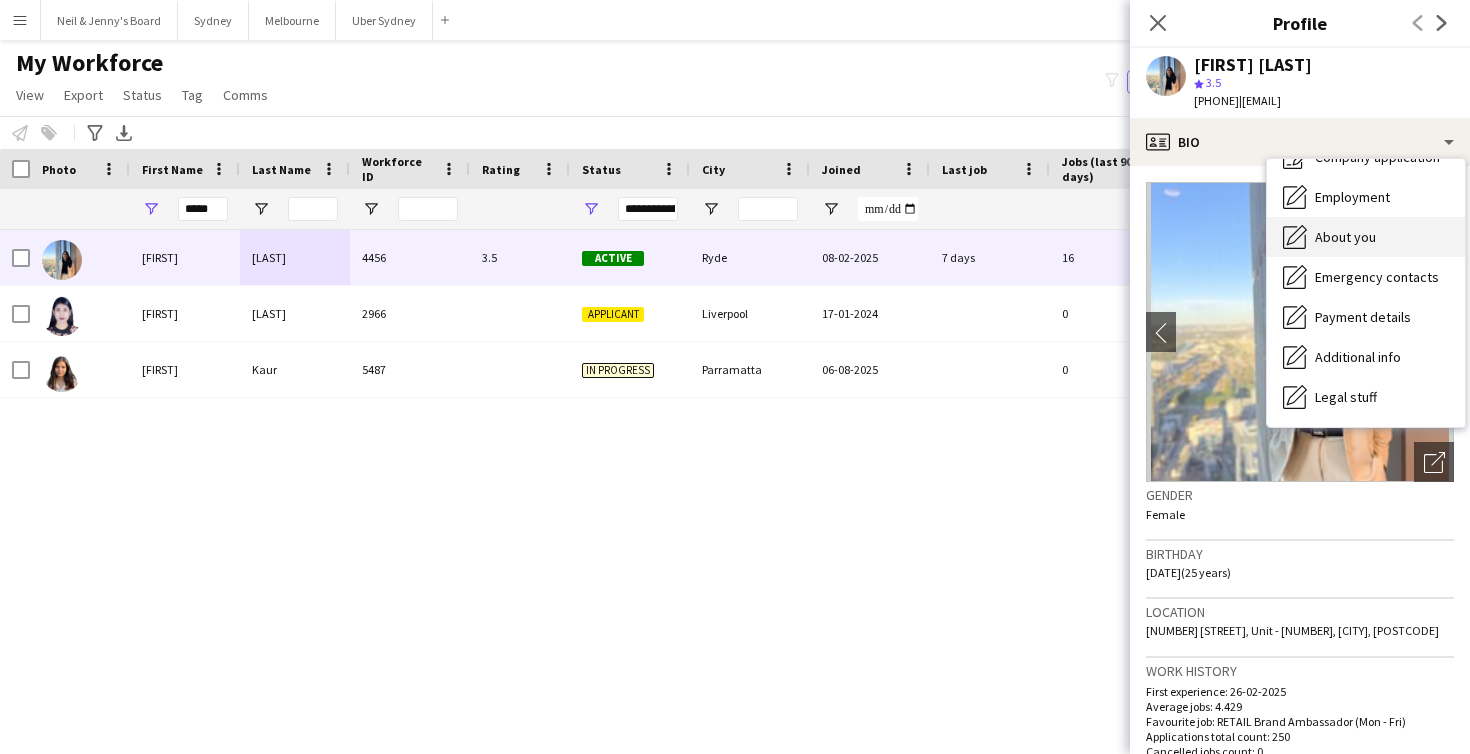 click on "About you" at bounding box center [1345, 237] 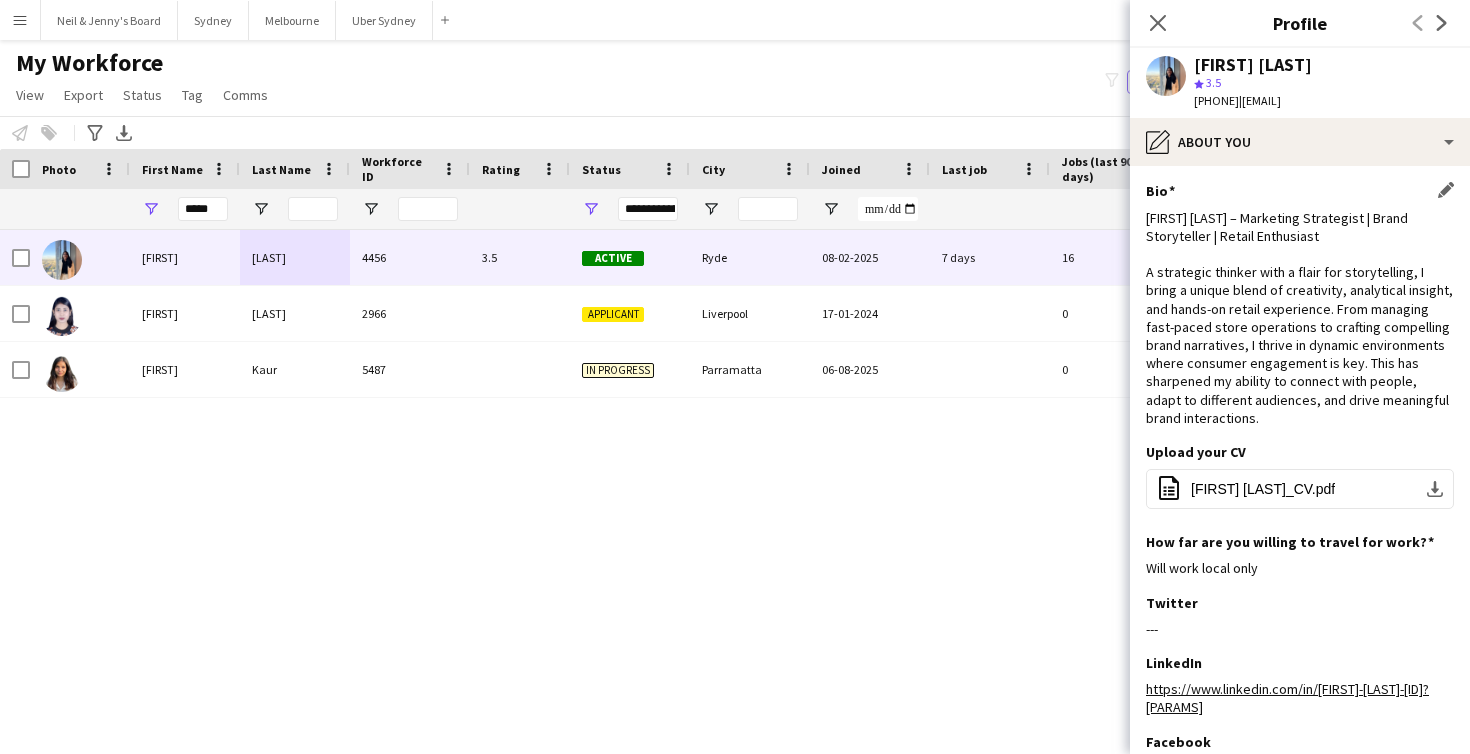 click on "Sneha Agarwal – Marketing Strategist | Brand Storyteller | Retail Enthusiast
A strategic thinker with a flair for storytelling, I bring a unique blend of creativity, analytical insight, and hands-on retail experience. From managing fast-paced store operations to crafting compelling brand narratives, I thrive in dynamic environments where consumer engagement is key. This has sharpened my ability to connect with people, adapt to different audiences, and drive meaningful brand interactions." 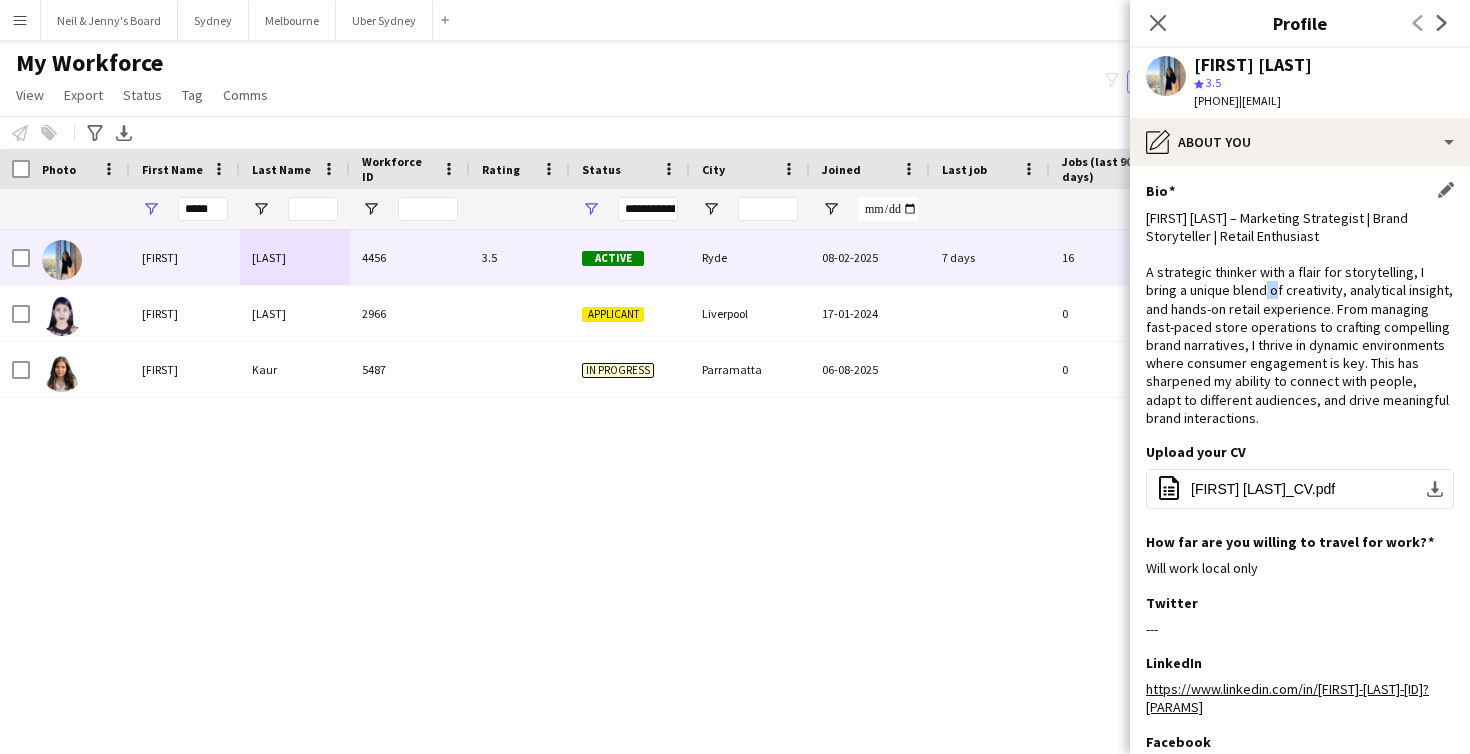 click on "Sneha Agarwal – Marketing Strategist | Brand Storyteller | Retail Enthusiast
A strategic thinker with a flair for storytelling, I bring a unique blend of creativity, analytical insight, and hands-on retail experience. From managing fast-paced store operations to crafting compelling brand narratives, I thrive in dynamic environments where consumer engagement is key. This has sharpened my ability to connect with people, adapt to different audiences, and drive meaningful brand interactions." 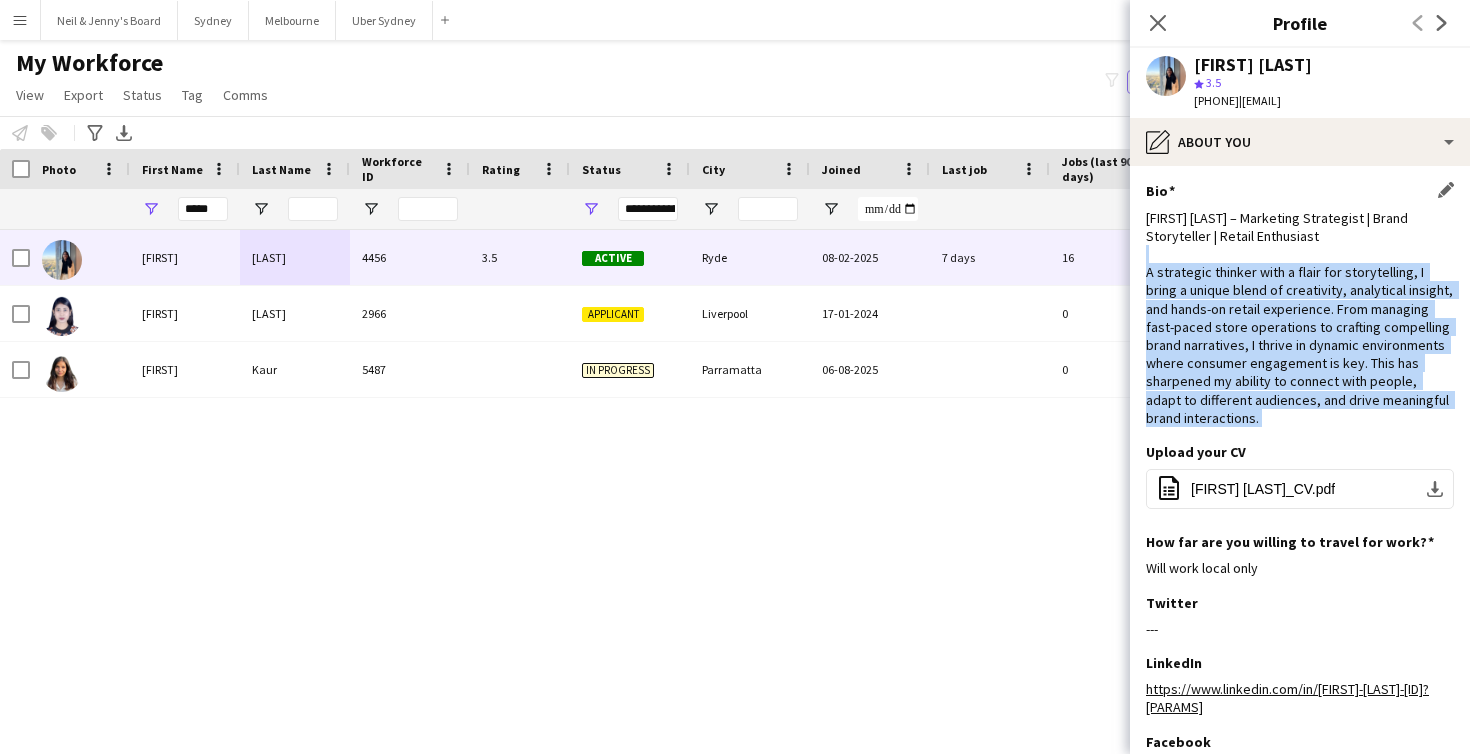 click on "Sneha Agarwal – Marketing Strategist | Brand Storyteller | Retail Enthusiast
A strategic thinker with a flair for storytelling, I bring a unique blend of creativity, analytical insight, and hands-on retail experience. From managing fast-paced store operations to crafting compelling brand narratives, I thrive in dynamic environments where consumer engagement is key. This has sharpened my ability to connect with people, adapt to different audiences, and drive meaningful brand interactions." 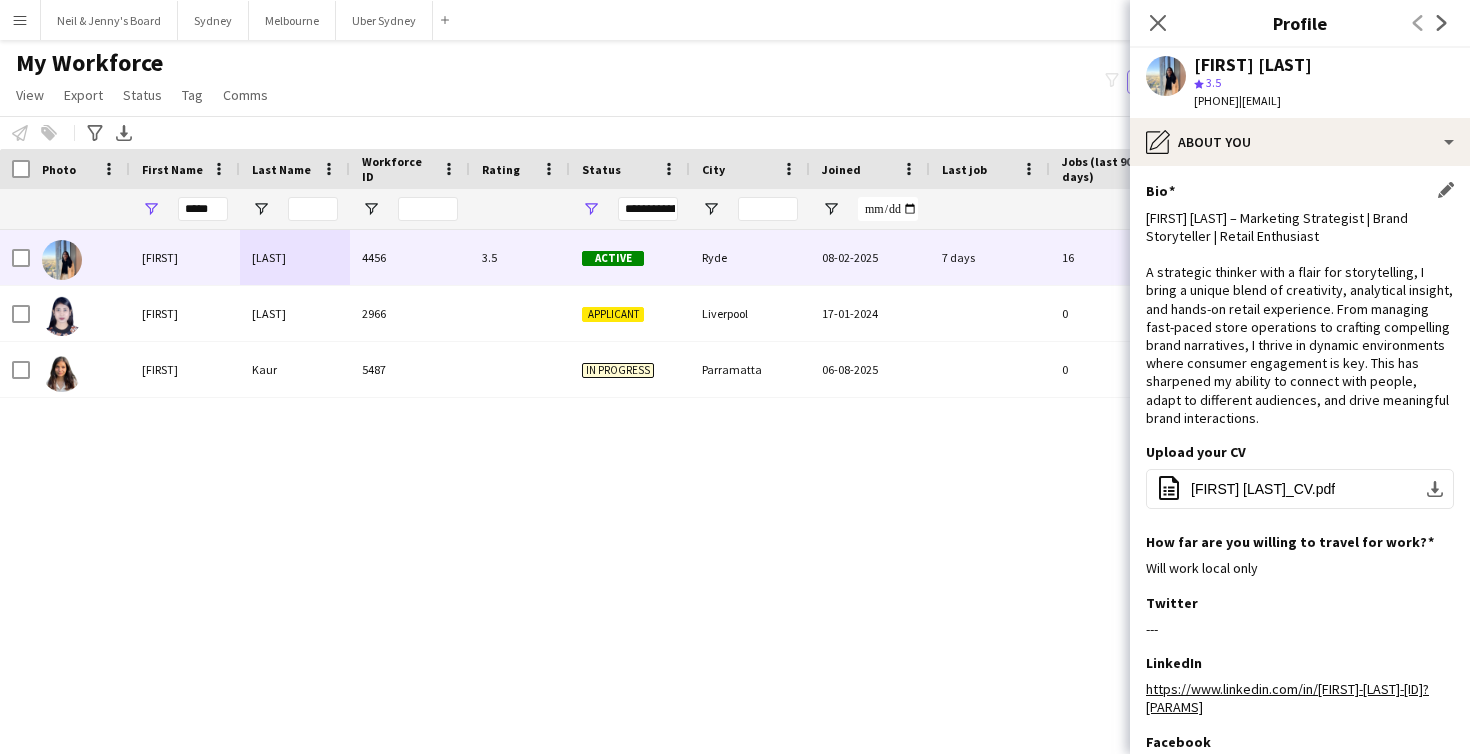 click on "Sneha Agarwal – Marketing Strategist | Brand Storyteller | Retail Enthusiast
A strategic thinker with a flair for storytelling, I bring a unique blend of creativity, analytical insight, and hands-on retail experience. From managing fast-paced store operations to crafting compelling brand narratives, I thrive in dynamic environments where consumer engagement is key. This has sharpened my ability to connect with people, adapt to different audiences, and drive meaningful brand interactions." 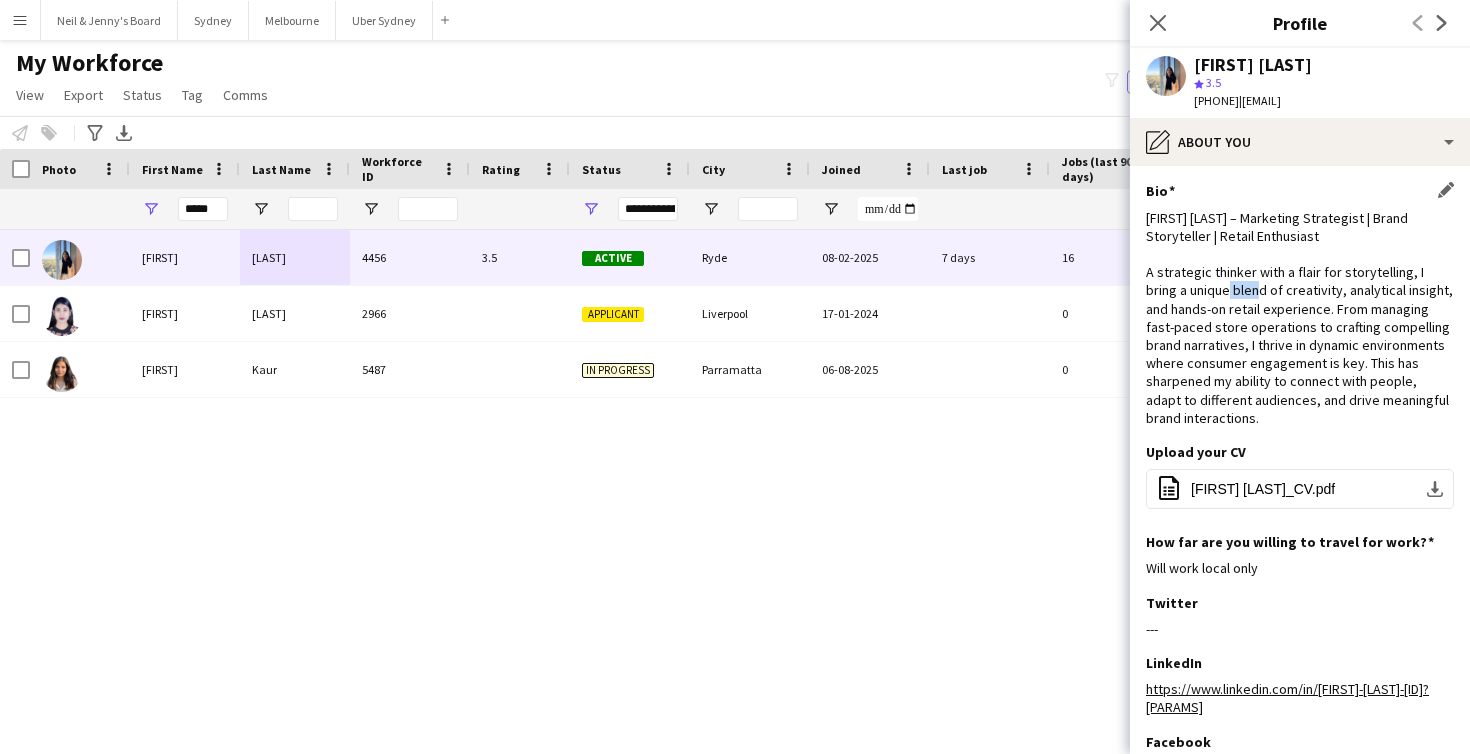 click on "Sneha Agarwal – Marketing Strategist | Brand Storyteller | Retail Enthusiast
A strategic thinker with a flair for storytelling, I bring a unique blend of creativity, analytical insight, and hands-on retail experience. From managing fast-paced store operations to crafting compelling brand narratives, I thrive in dynamic environments where consumer engagement is key. This has sharpened my ability to connect with people, adapt to different audiences, and drive meaningful brand interactions." 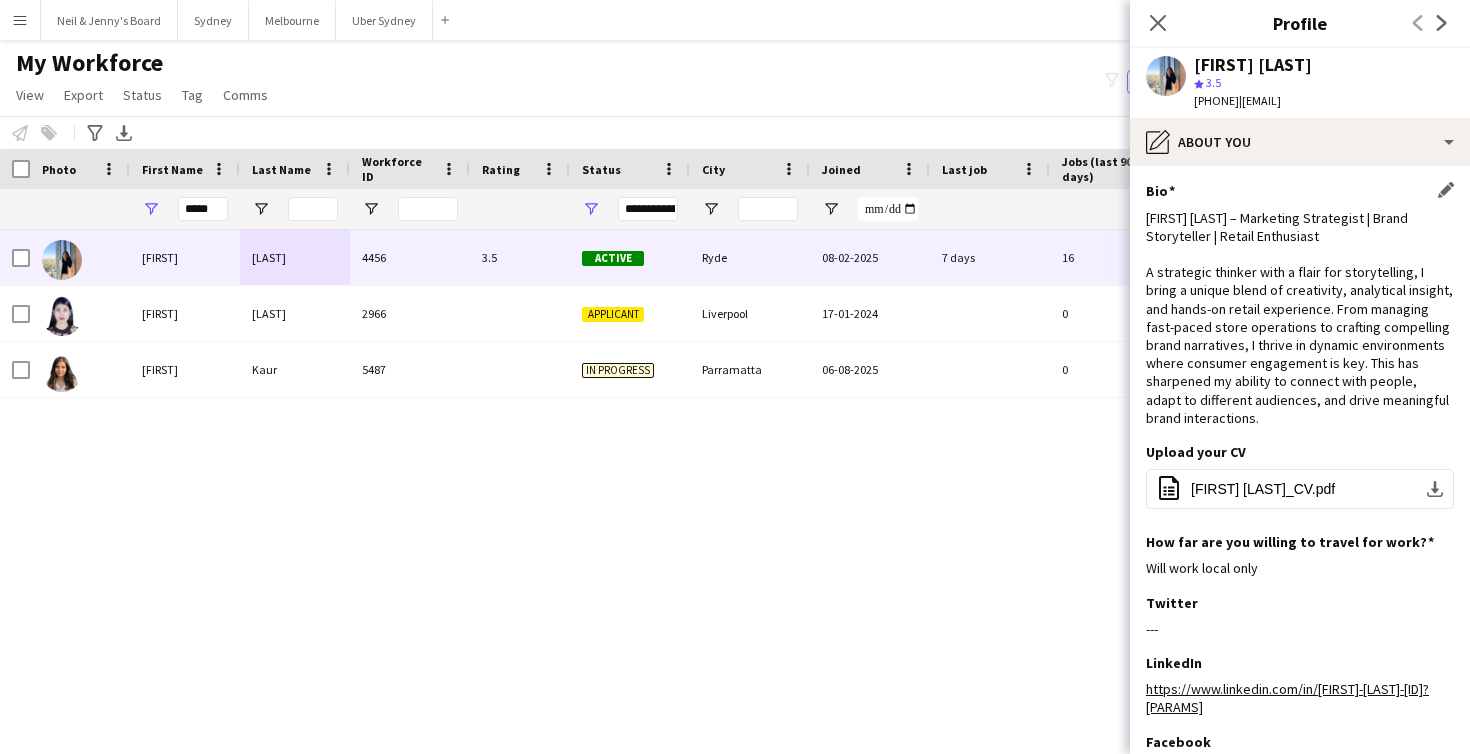 click on "Sneha Agarwal – Marketing Strategist | Brand Storyteller | Retail Enthusiast
A strategic thinker with a flair for storytelling, I bring a unique blend of creativity, analytical insight, and hands-on retail experience. From managing fast-paced store operations to crafting compelling brand narratives, I thrive in dynamic environments where consumer engagement is key. This has sharpened my ability to connect with people, adapt to different audiences, and drive meaningful brand interactions." 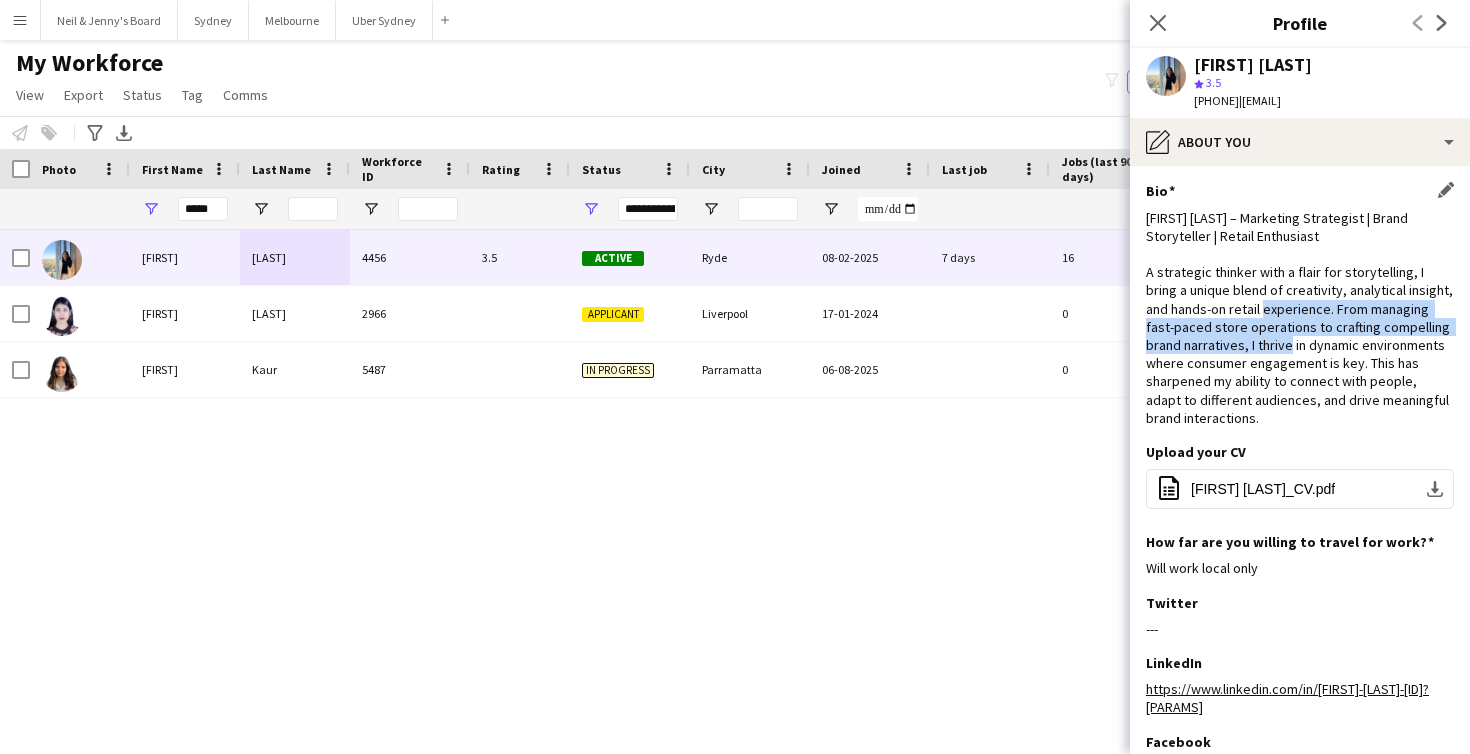 drag, startPoint x: 1243, startPoint y: 333, endPoint x: 1255, endPoint y: 368, distance: 37 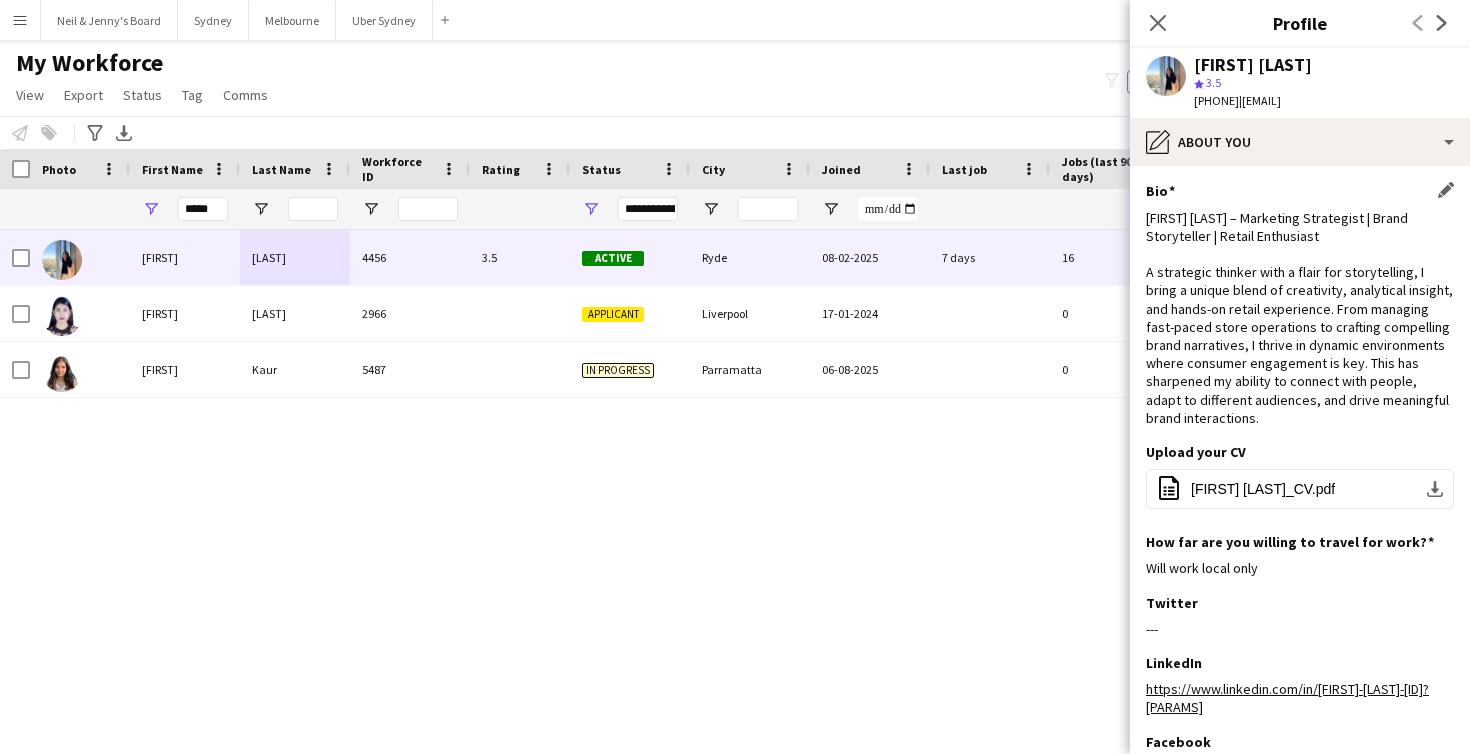 click on "Sneha Agarwal – Marketing Strategist | Brand Storyteller | Retail Enthusiast
A strategic thinker with a flair for storytelling, I bring a unique blend of creativity, analytical insight, and hands-on retail experience. From managing fast-paced store operations to crafting compelling brand narratives, I thrive in dynamic environments where consumer engagement is key. This has sharpened my ability to connect with people, adapt to different audiences, and drive meaningful brand interactions." 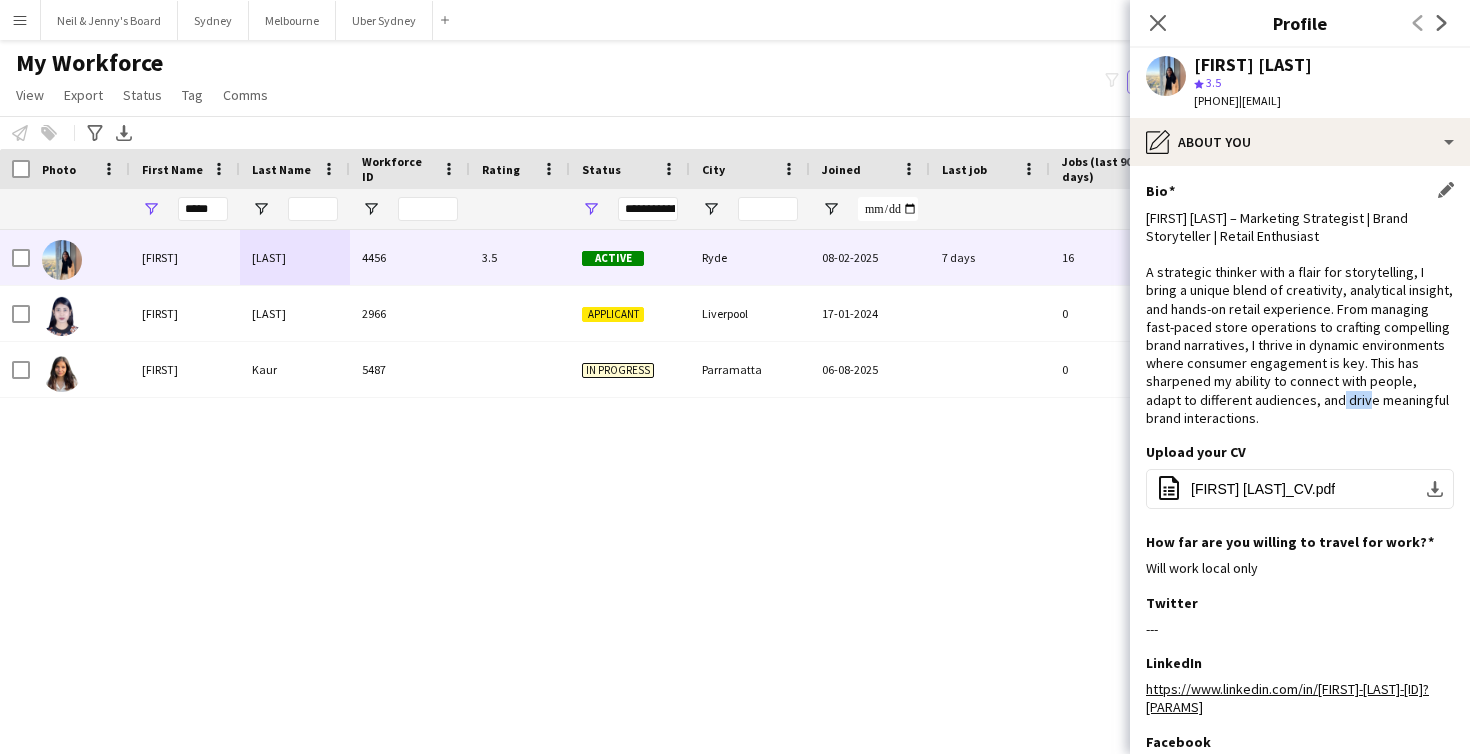 click on "Sneha Agarwal – Marketing Strategist | Brand Storyteller | Retail Enthusiast
A strategic thinker with a flair for storytelling, I bring a unique blend of creativity, analytical insight, and hands-on retail experience. From managing fast-paced store operations to crafting compelling brand narratives, I thrive in dynamic environments where consumer engagement is key. This has sharpened my ability to connect with people, adapt to different audiences, and drive meaningful brand interactions." 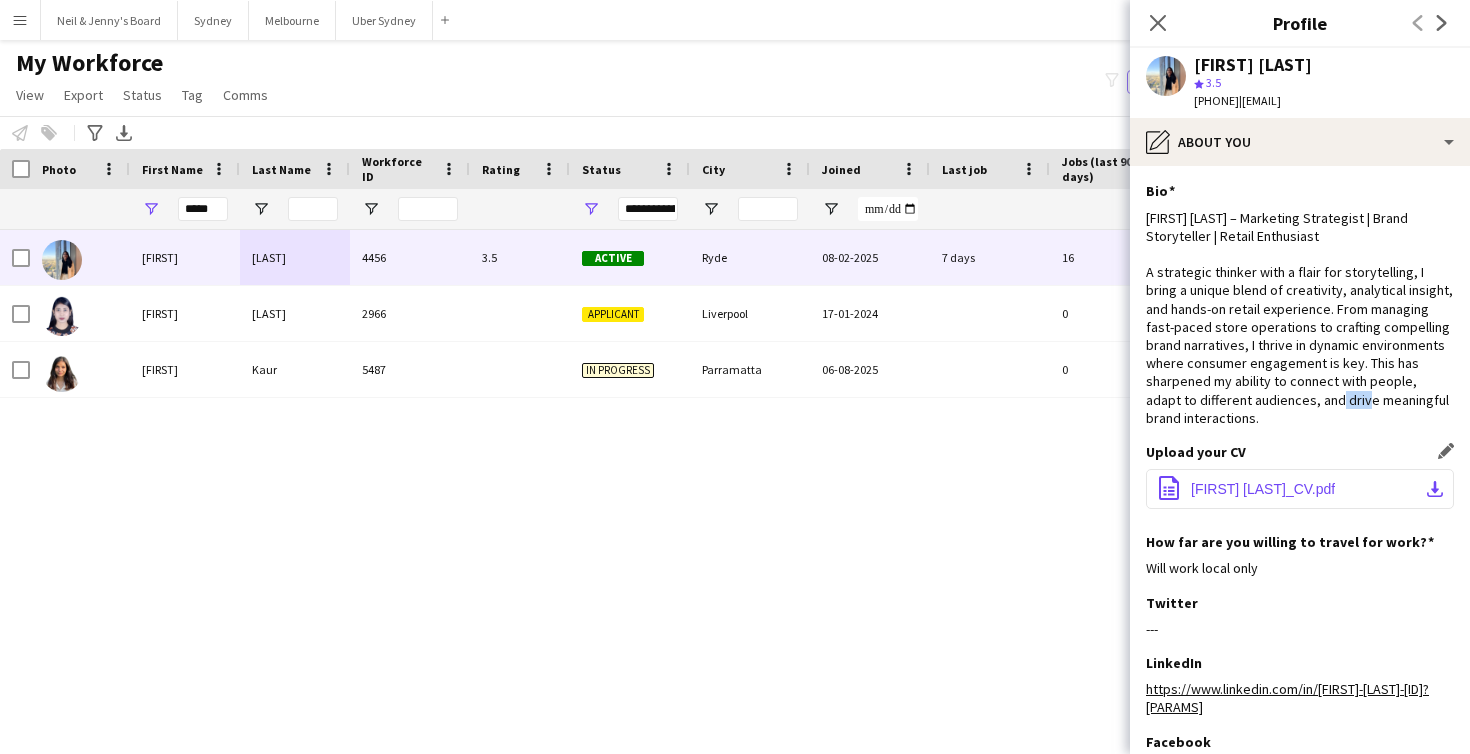 click on "SnehaAgarwal_CV.pdf" 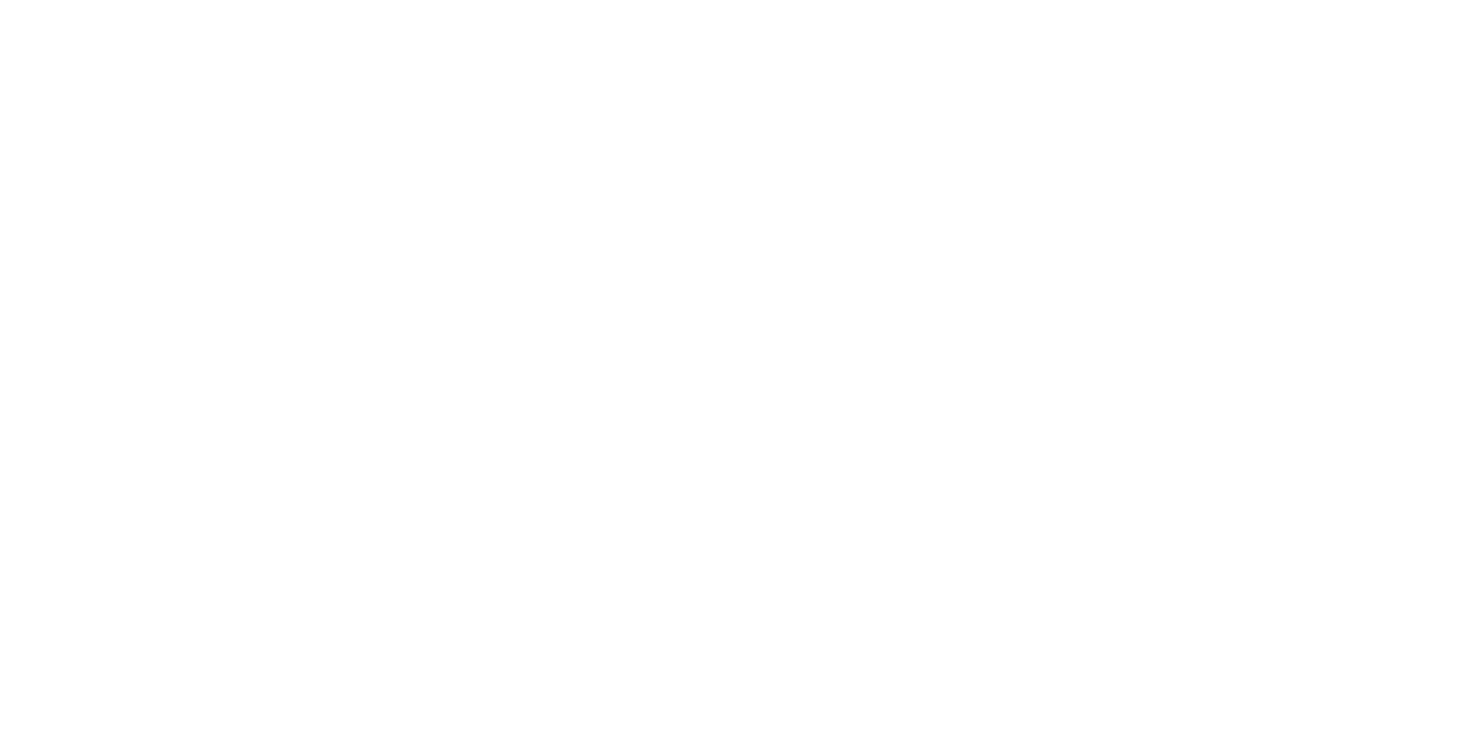 scroll, scrollTop: 0, scrollLeft: 0, axis: both 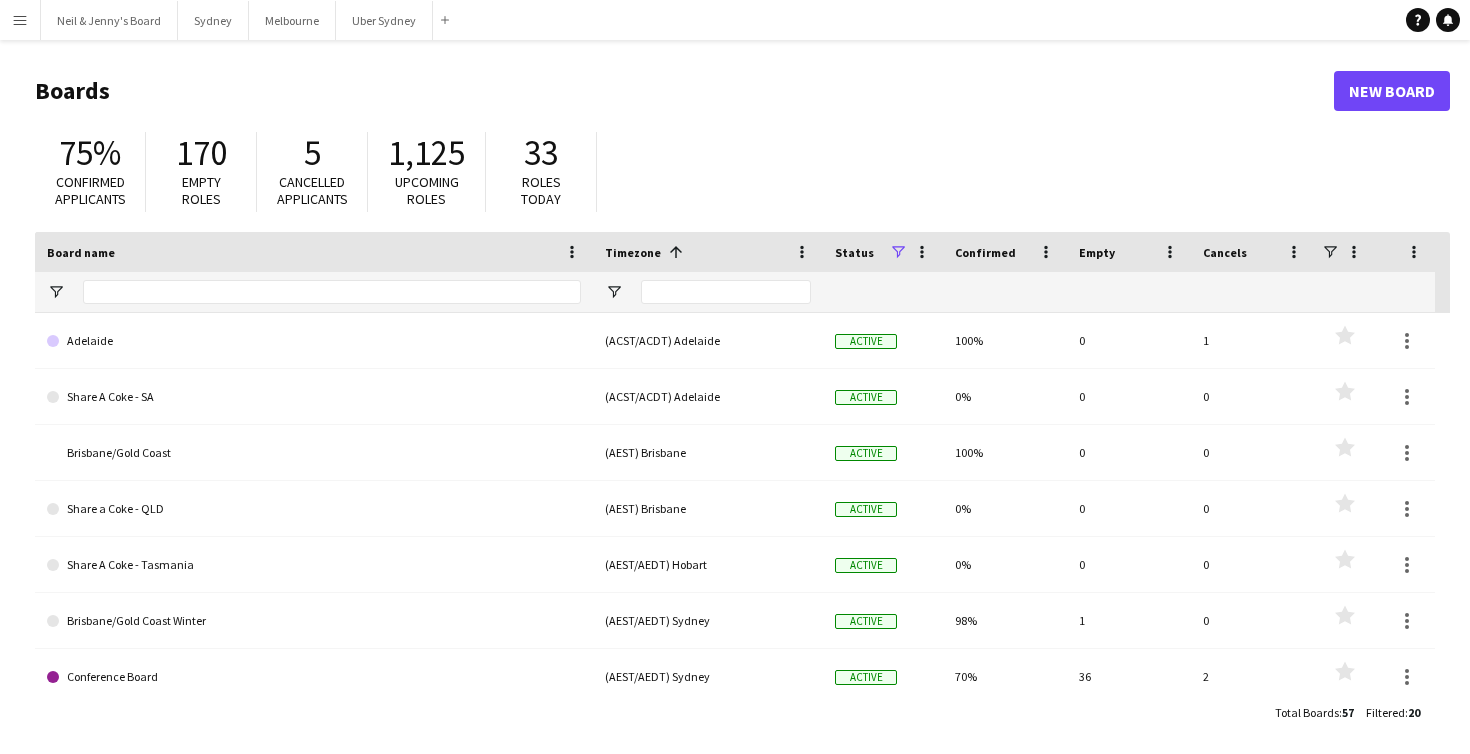 click on "Menu" at bounding box center [20, 20] 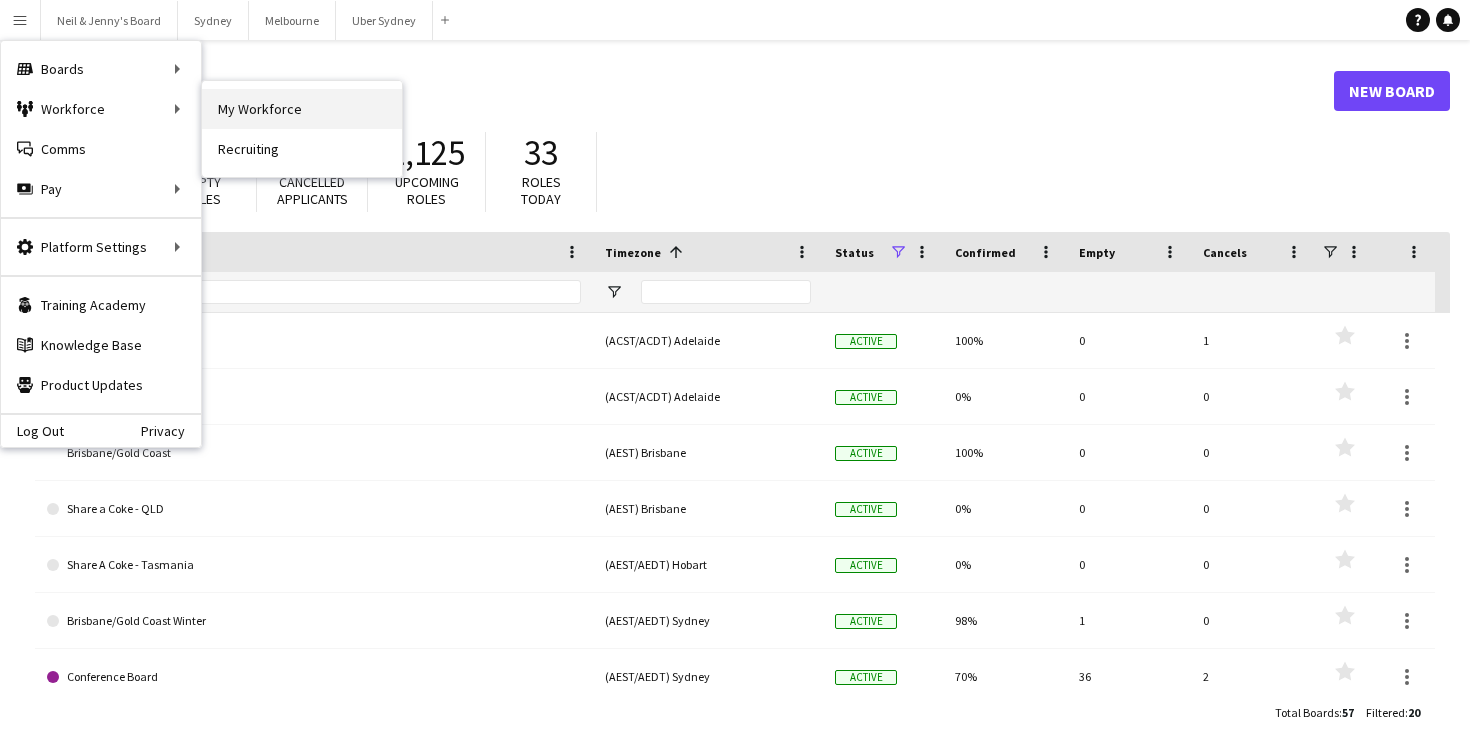 click on "My Workforce" at bounding box center (302, 109) 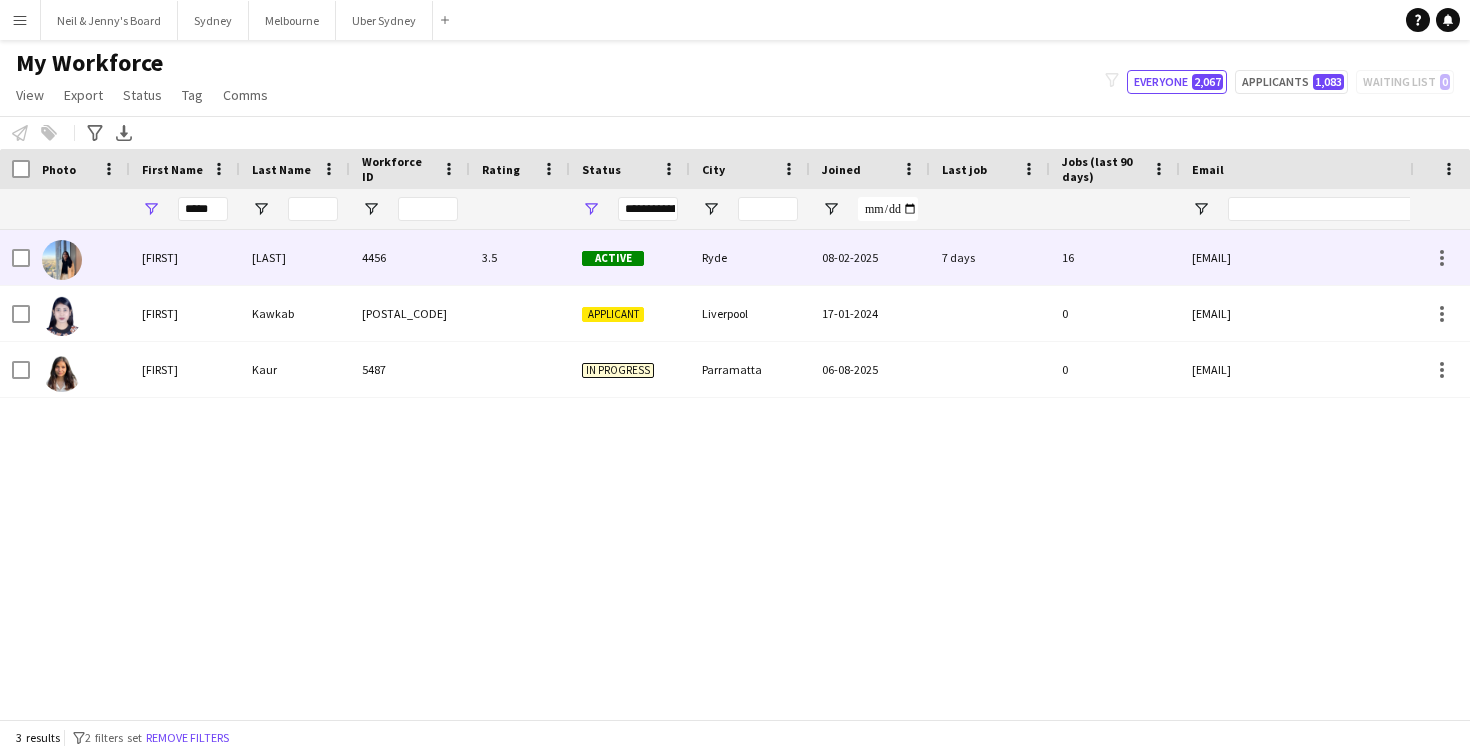 click on "16" at bounding box center (1115, 257) 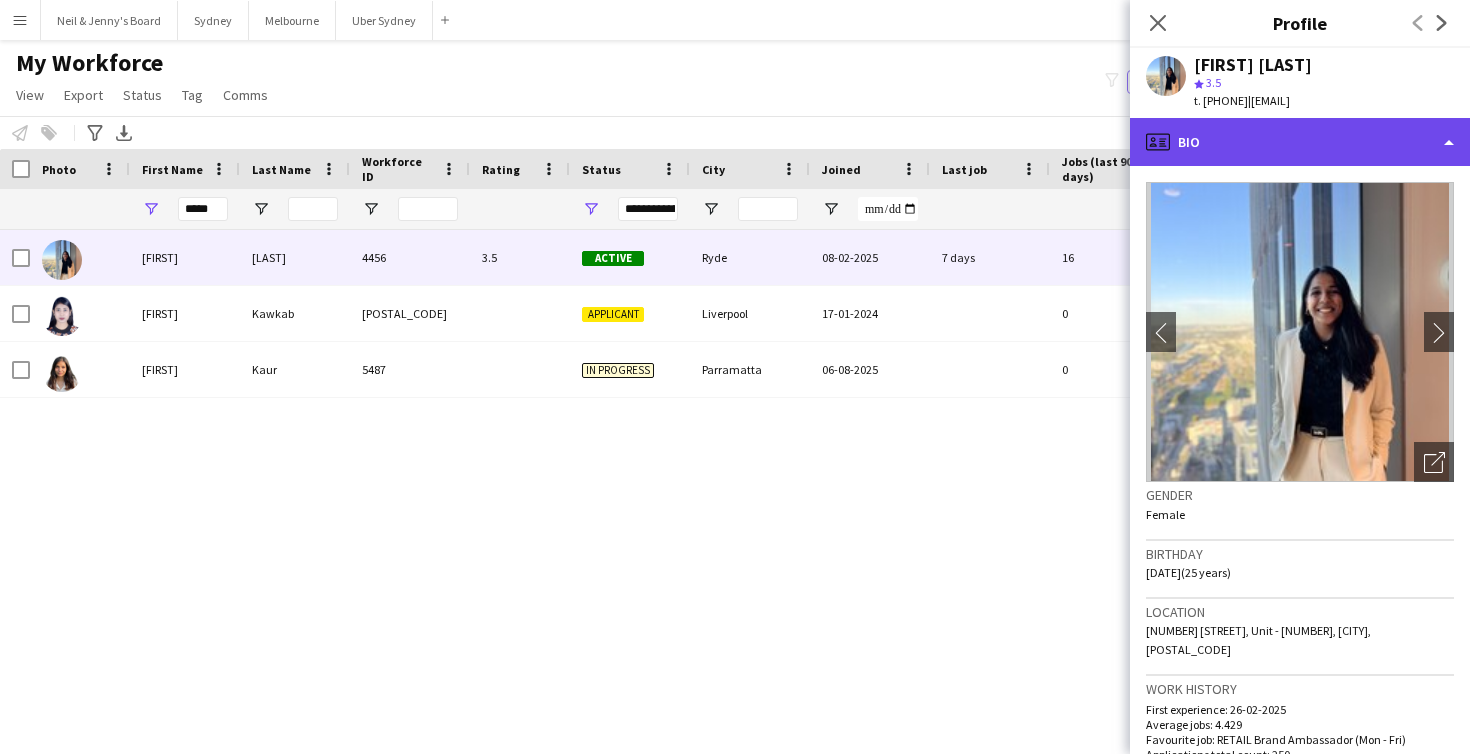 click on "profile
Bio" 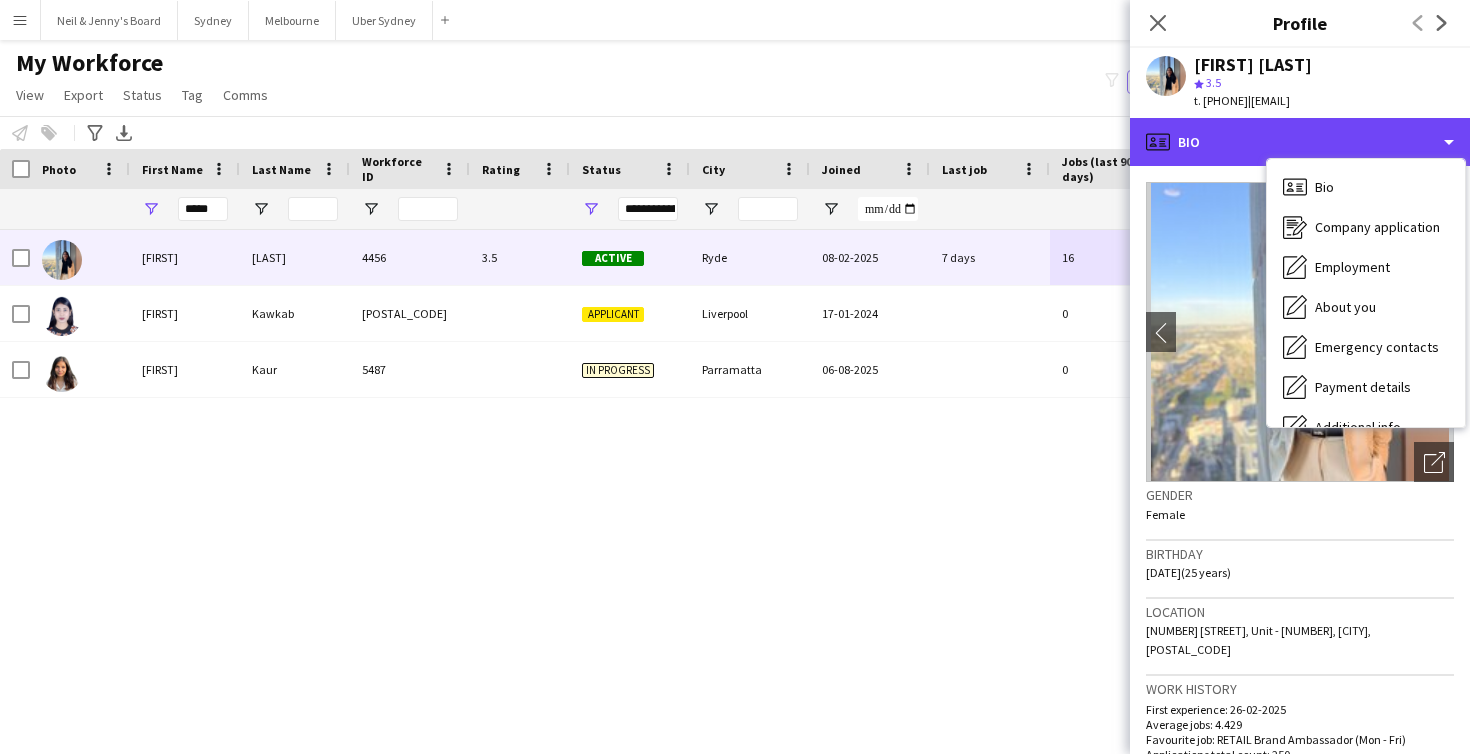 scroll, scrollTop: 37, scrollLeft: 0, axis: vertical 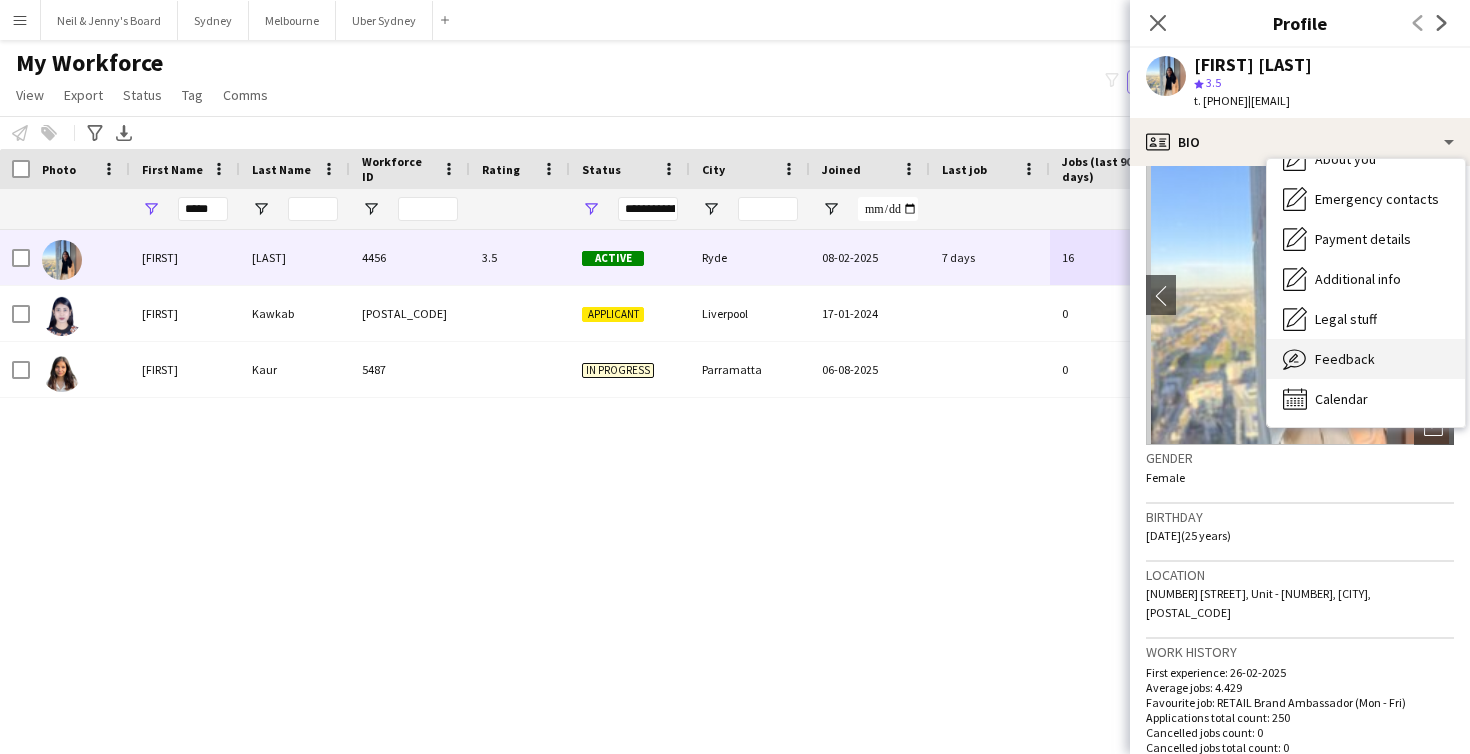 click on "Feedback" at bounding box center [1345, 359] 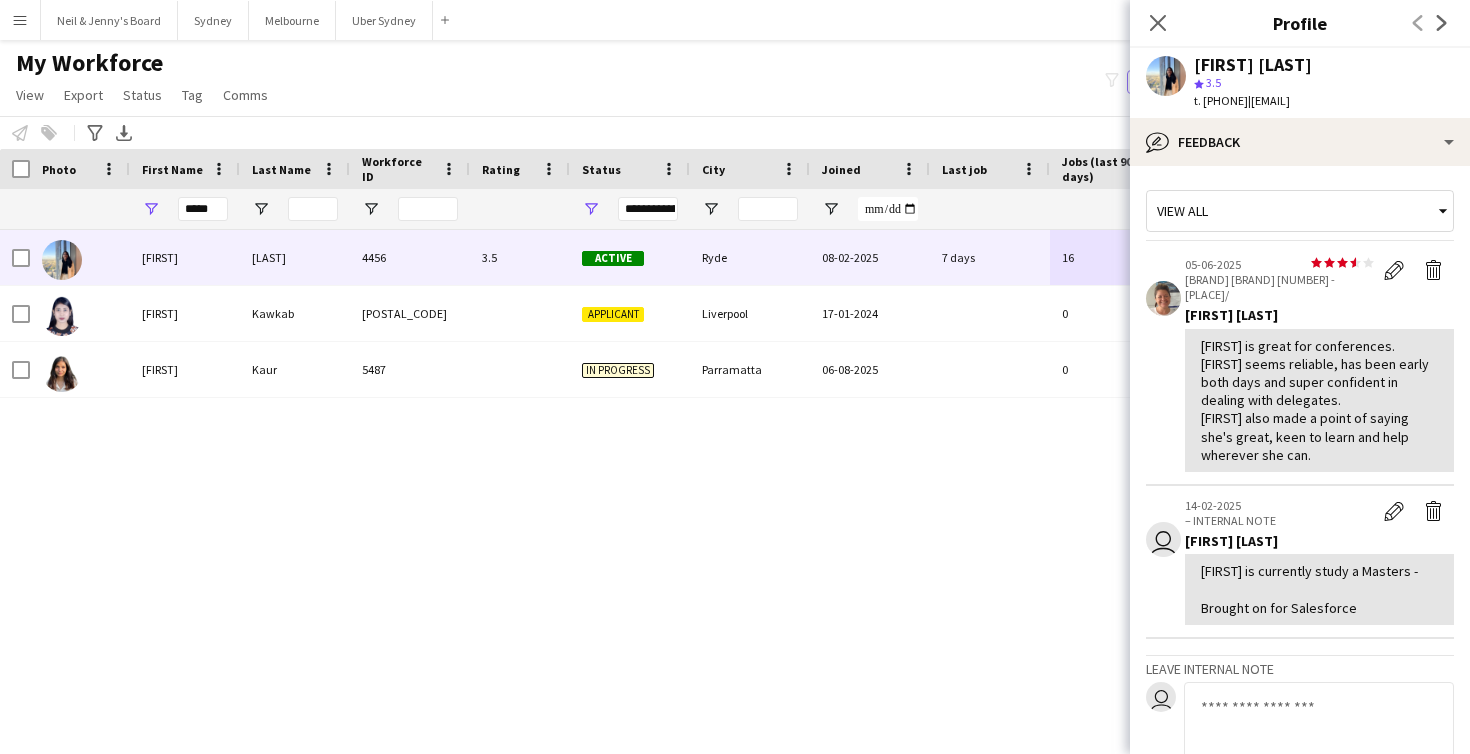 scroll, scrollTop: 0, scrollLeft: 0, axis: both 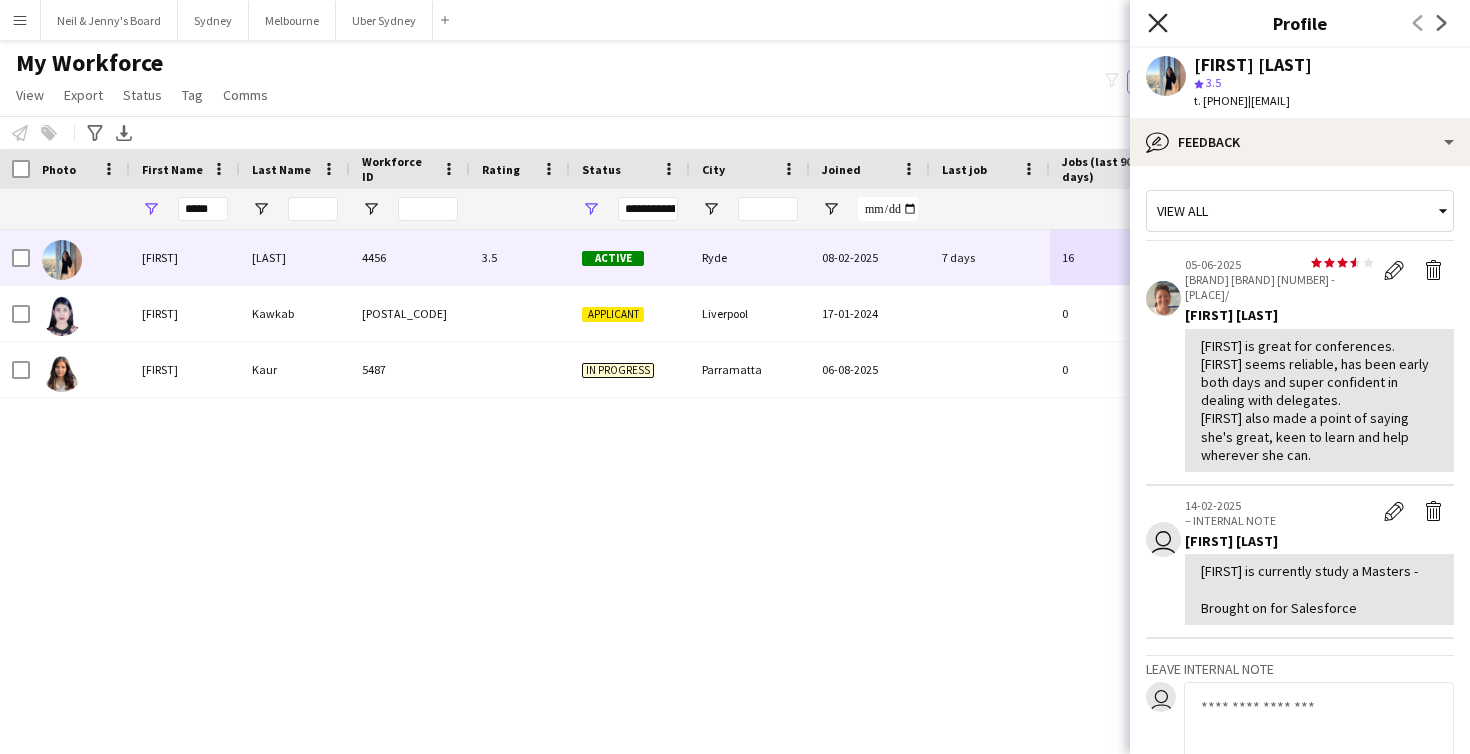 click on "Close pop-in" 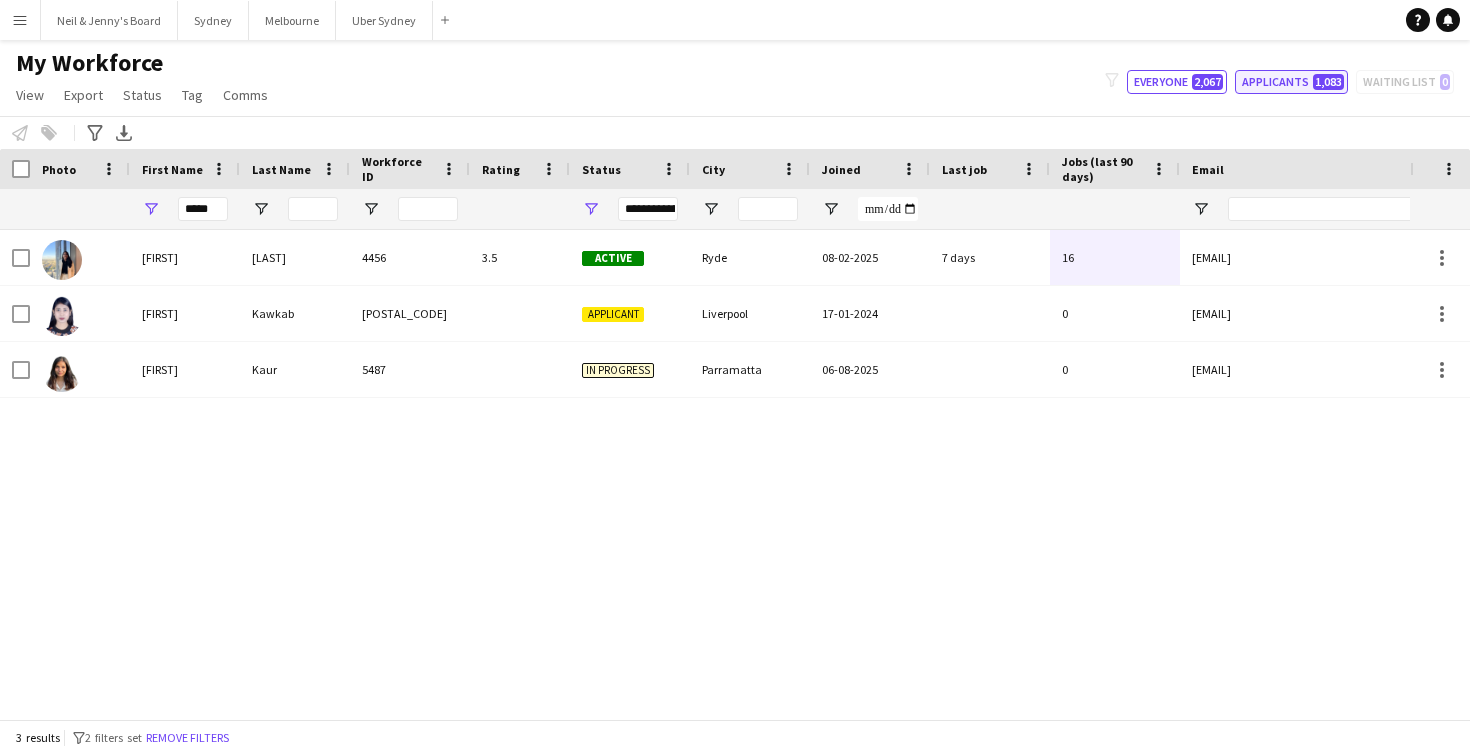 click on "Applicants   [NUMBER]" 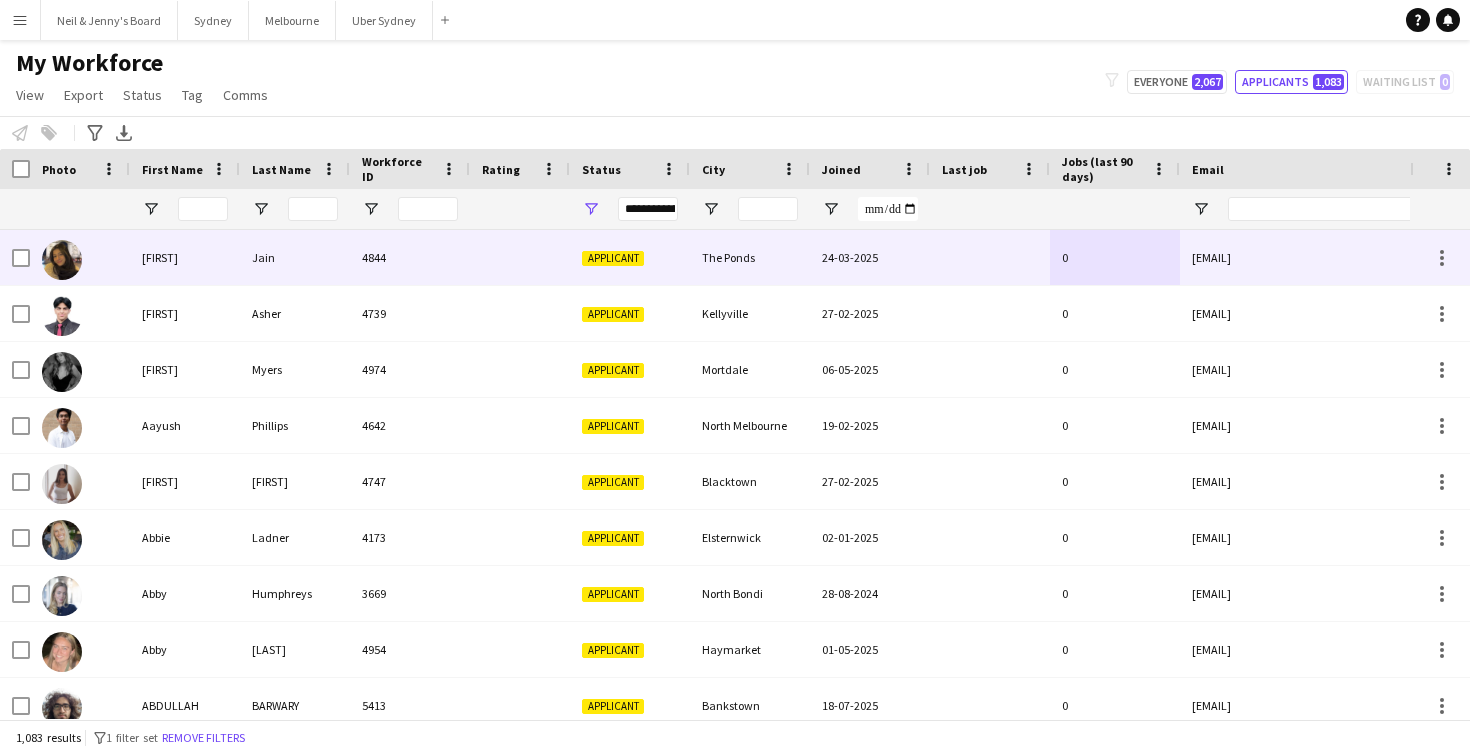 scroll, scrollTop: 13, scrollLeft: 0, axis: vertical 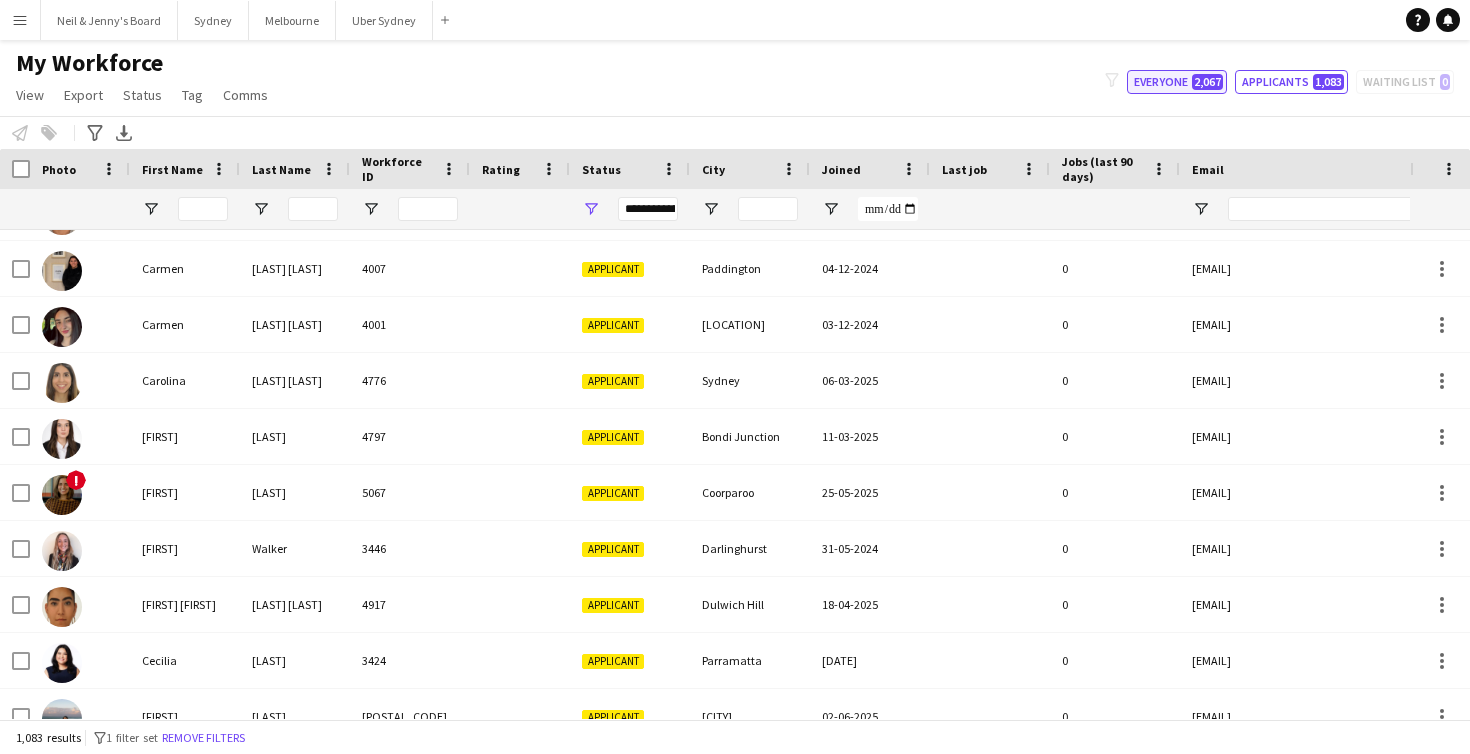 click on "2,067" 